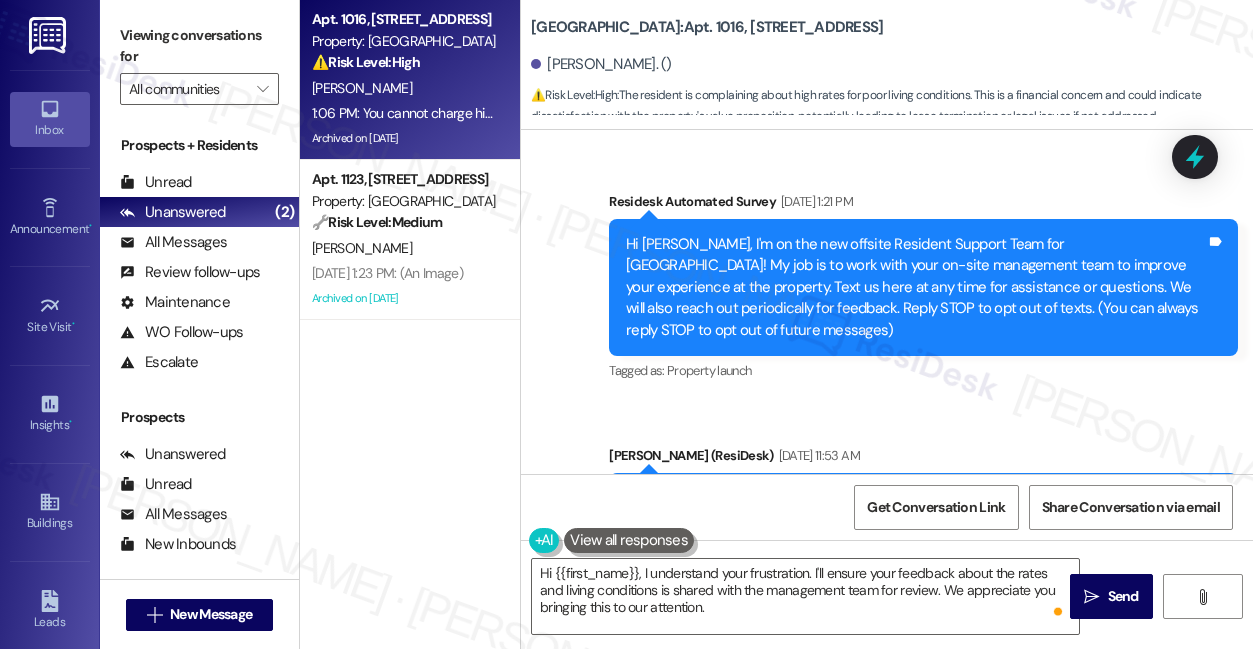 scroll, scrollTop: 0, scrollLeft: 0, axis: both 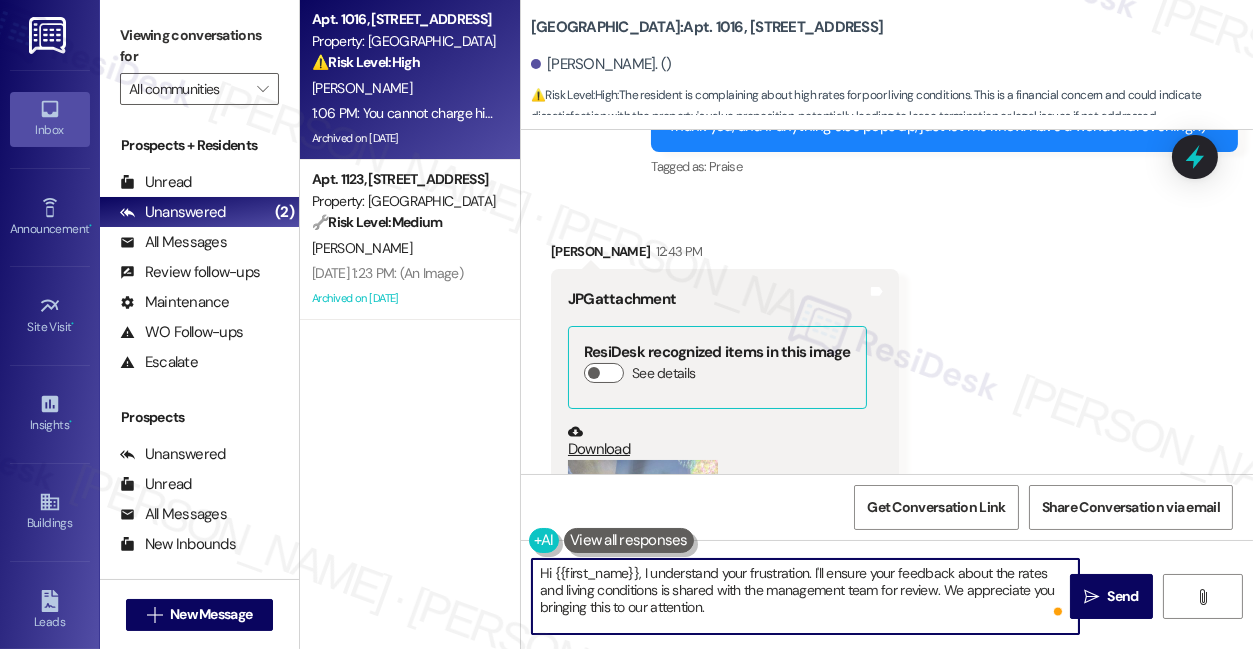 click on "Hi {{first_name}}, I understand your frustration. I'll ensure your feedback about the rates and living conditions is shared with the management team for review. We appreciate you bringing this to our attention." at bounding box center (805, 596) 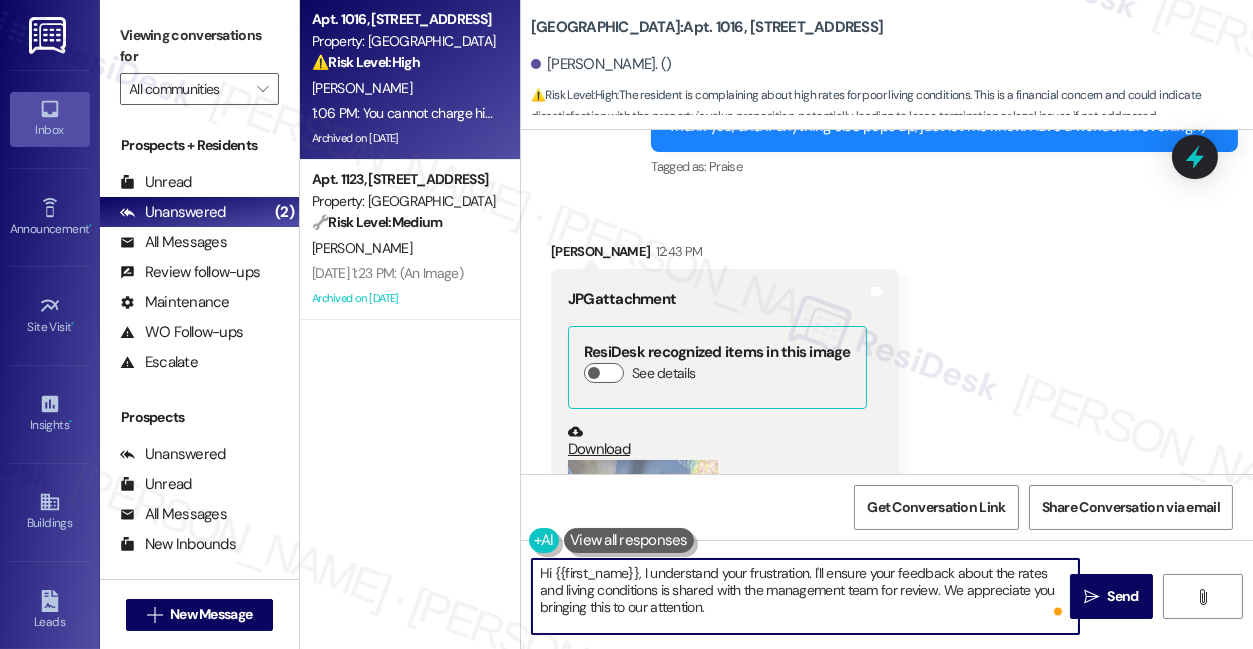 drag, startPoint x: 644, startPoint y: 572, endPoint x: 806, endPoint y: 554, distance: 162.99693 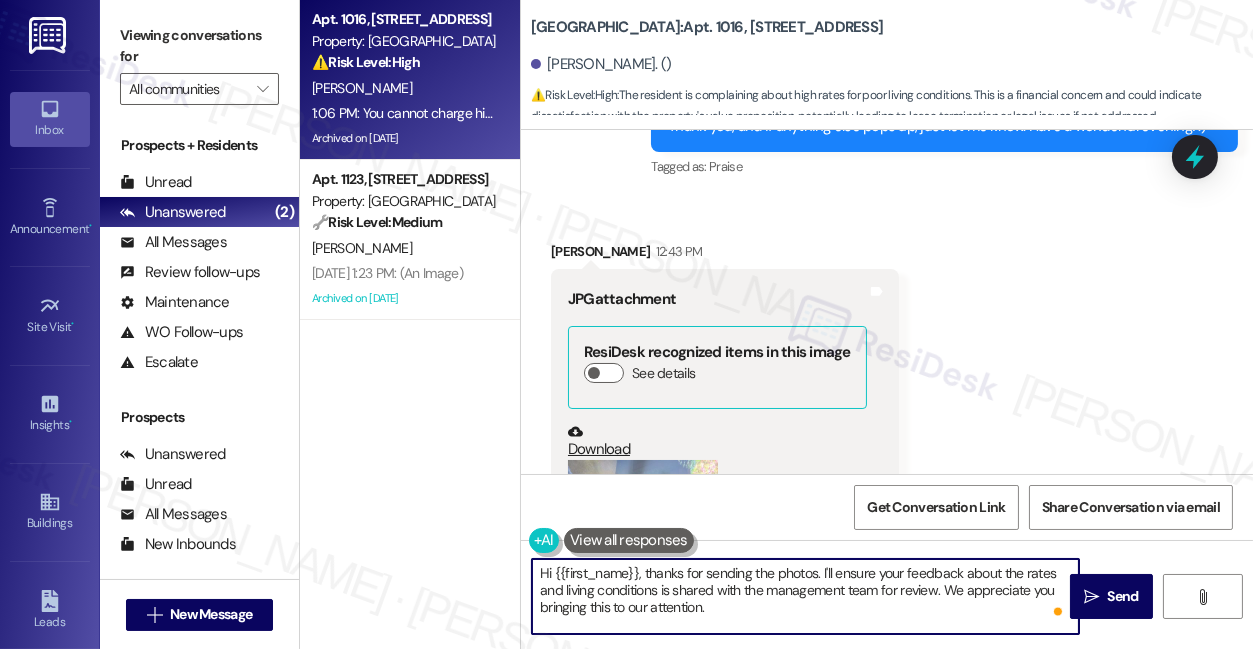 click on "Hi {{first_name}}, thanks for sending the photos. I'll ensure your feedback about the rates and living conditions is shared with the management team for review. We appreciate you bringing this to our attention." at bounding box center [805, 596] 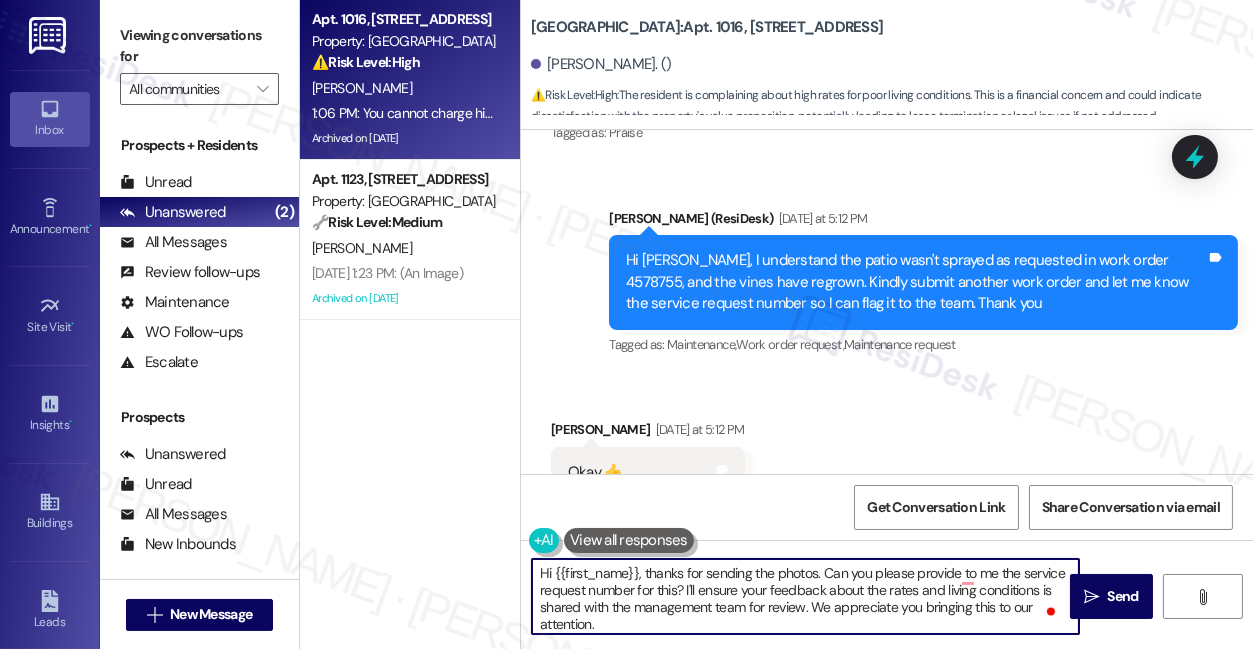 scroll, scrollTop: 66629, scrollLeft: 0, axis: vertical 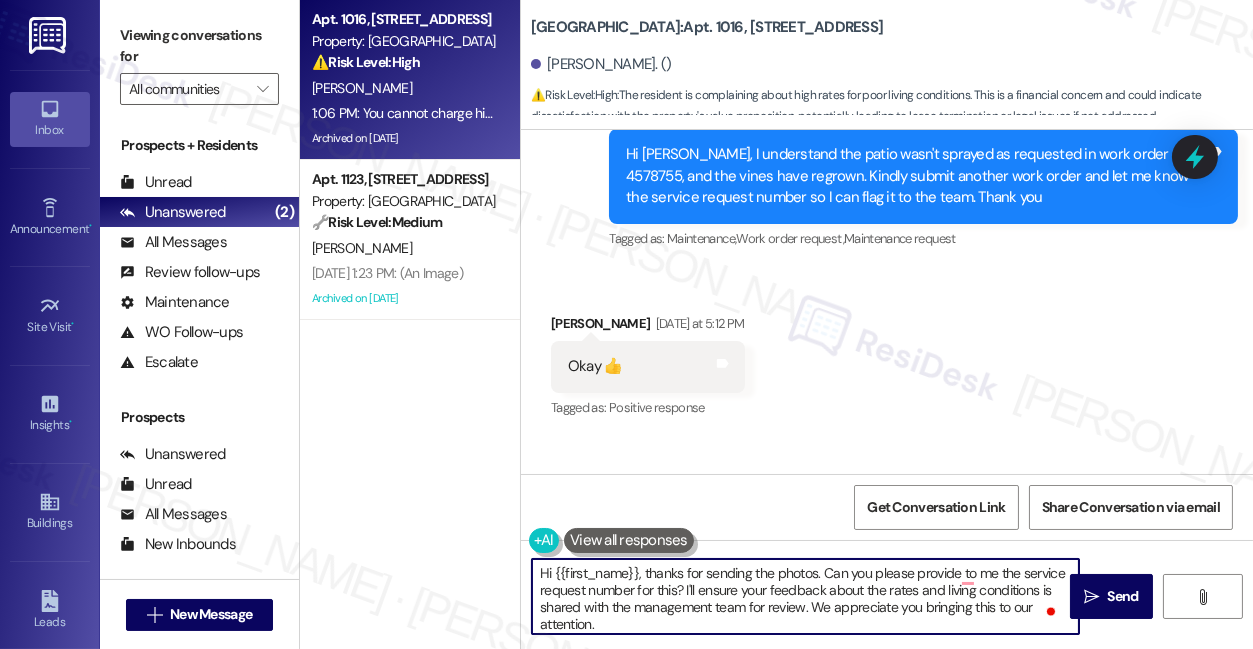 click on "If you could also send us a photo of the vine regrowth, that would be helpful for the team to assess the situation as well." at bounding box center [916, 546] 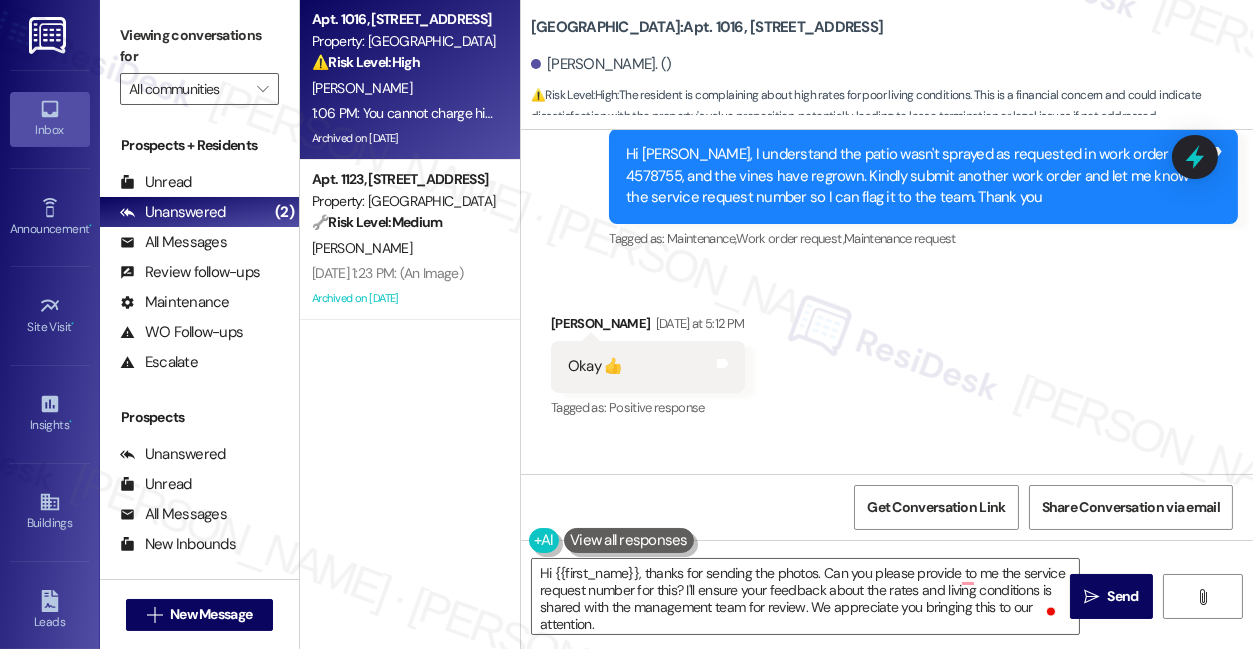 click on "If you could also send us a photo of the vine regrowth, that would be helpful for the team to assess the situation as well." at bounding box center (916, 546) 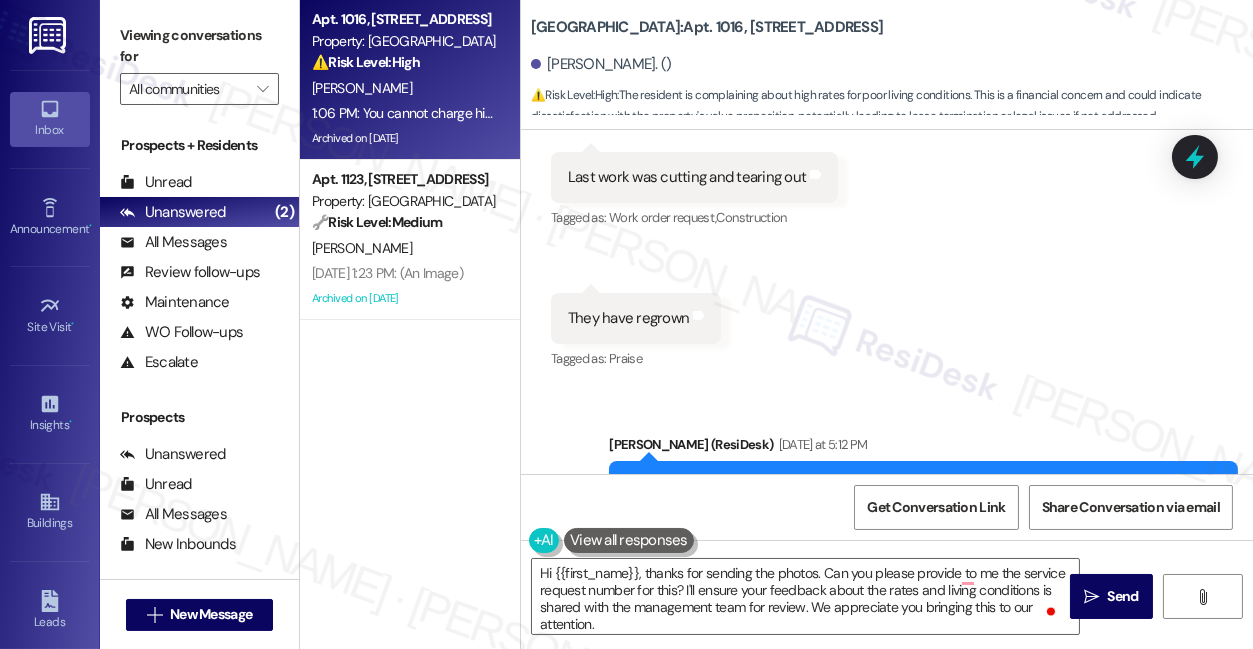 scroll, scrollTop: 66265, scrollLeft: 0, axis: vertical 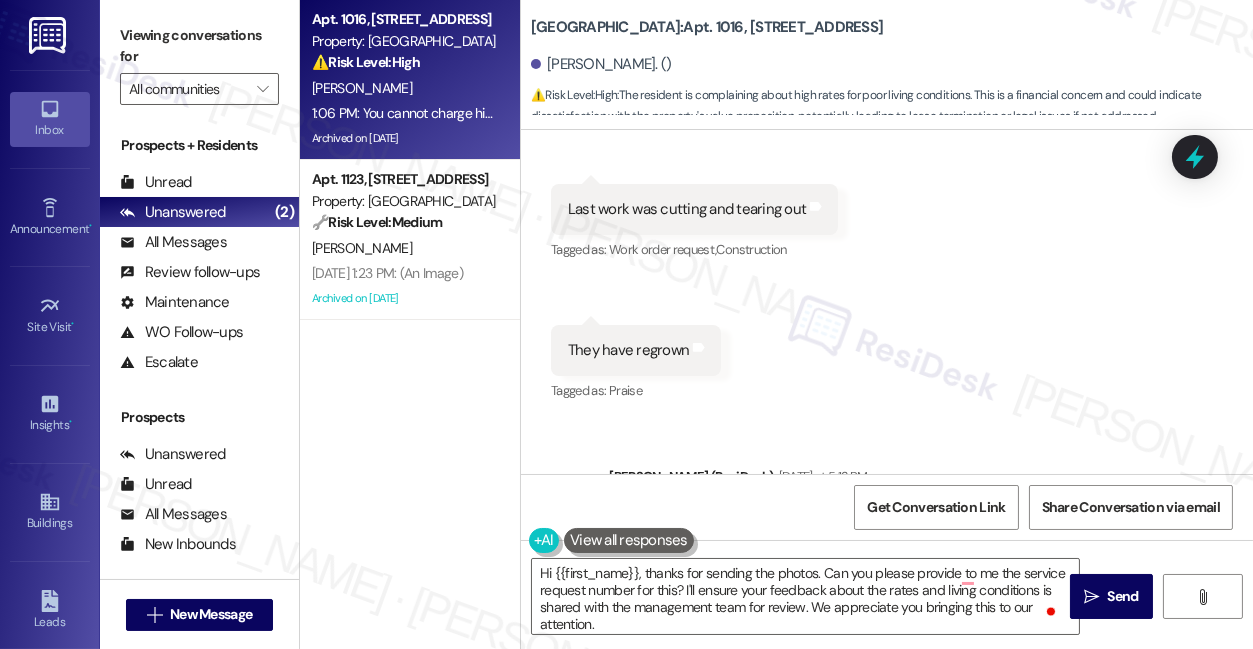 click on "Hi [PERSON_NAME], I understand the patio wasn't sprayed as requested in work order 4578755, and the vines have regrown. Kindly submit another work order and let me know the service request number so I can flag it to the team. Thank you" at bounding box center (916, 540) 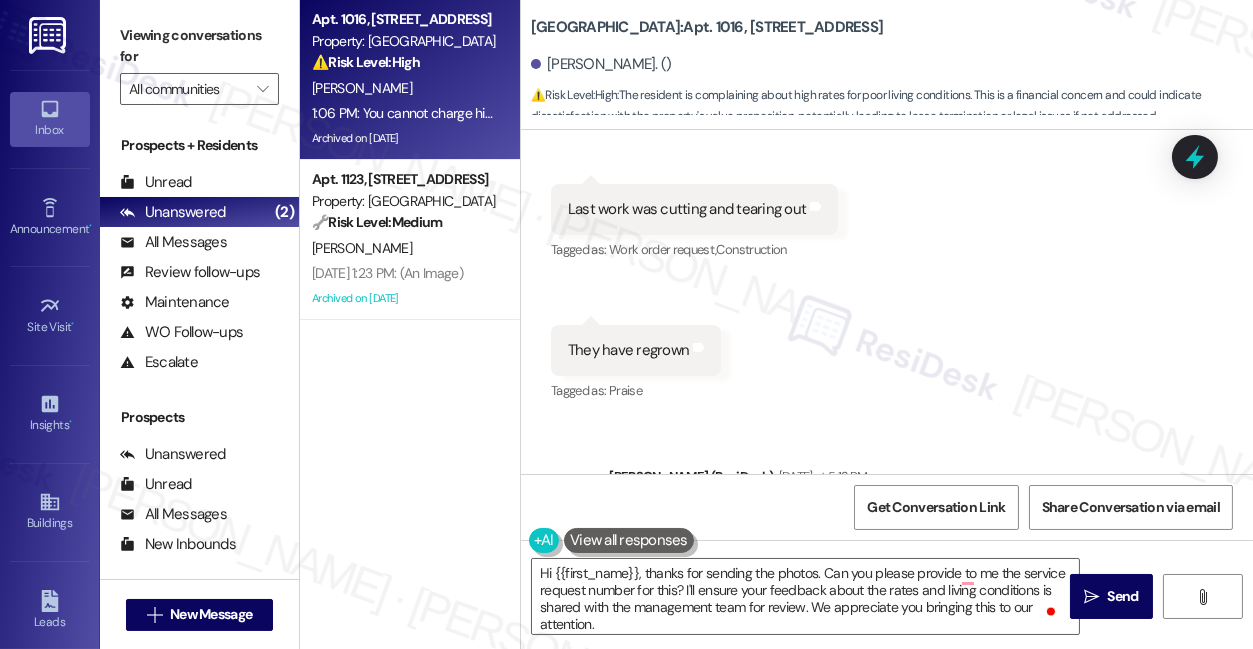 click on "Hi [PERSON_NAME], I understand the patio wasn't sprayed as requested in work order 4578755, and the vines have regrown. Kindly submit another work order and let me know the service request number so I can flag it to the team. Thank you" at bounding box center (916, 540) 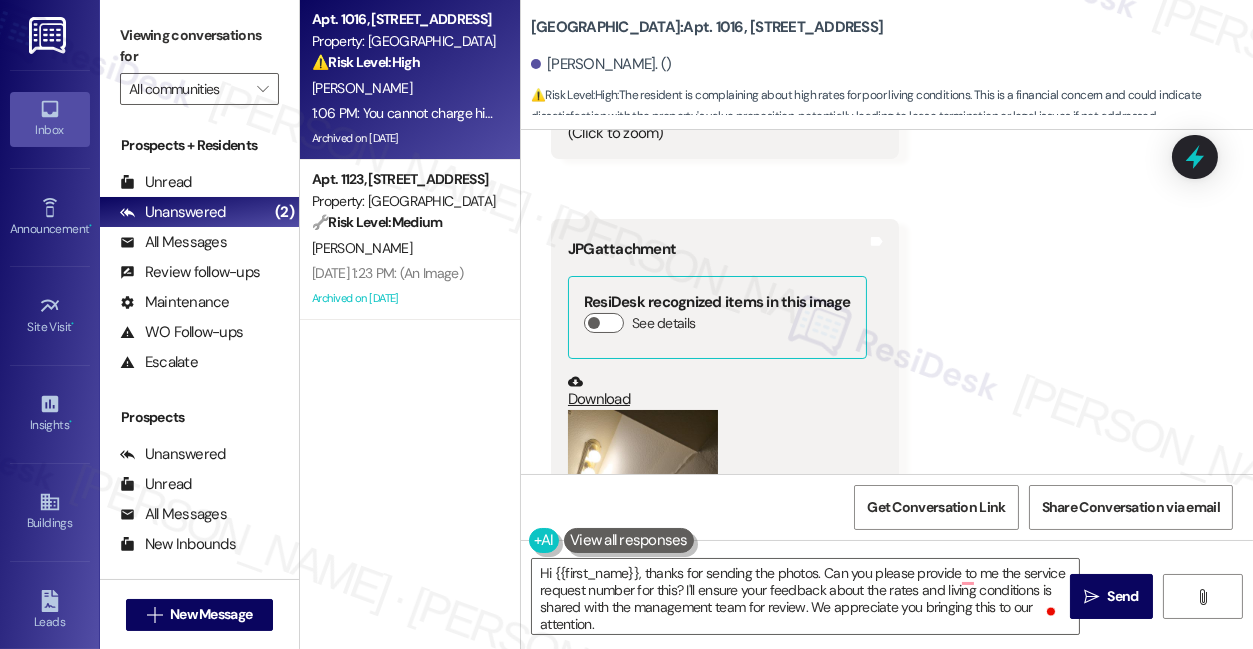 scroll, scrollTop: 68901, scrollLeft: 0, axis: vertical 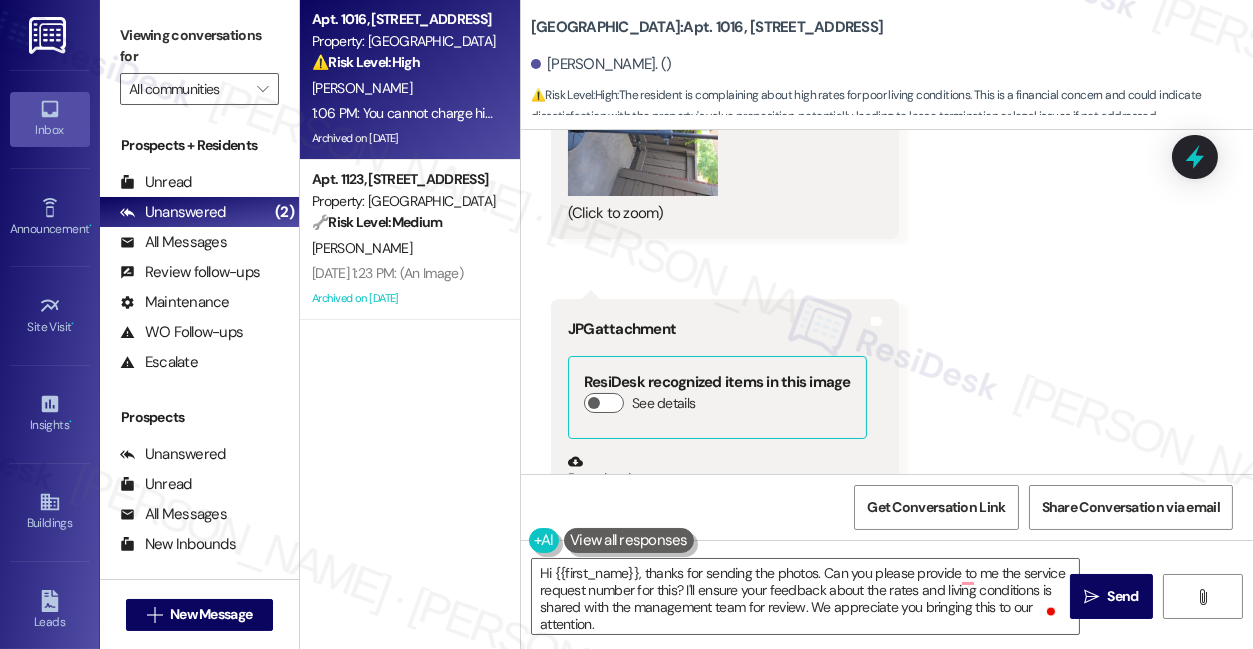 click at bounding box center (643, 590) 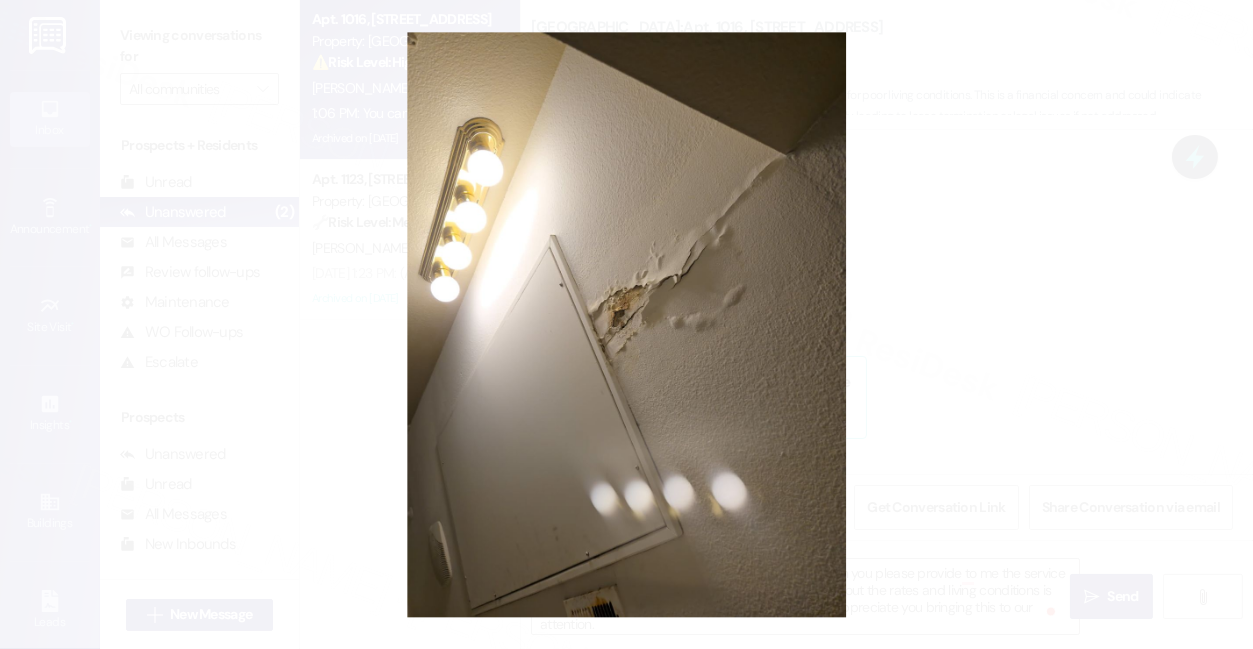 drag, startPoint x: 662, startPoint y: 291, endPoint x: 978, endPoint y: 203, distance: 328.02438 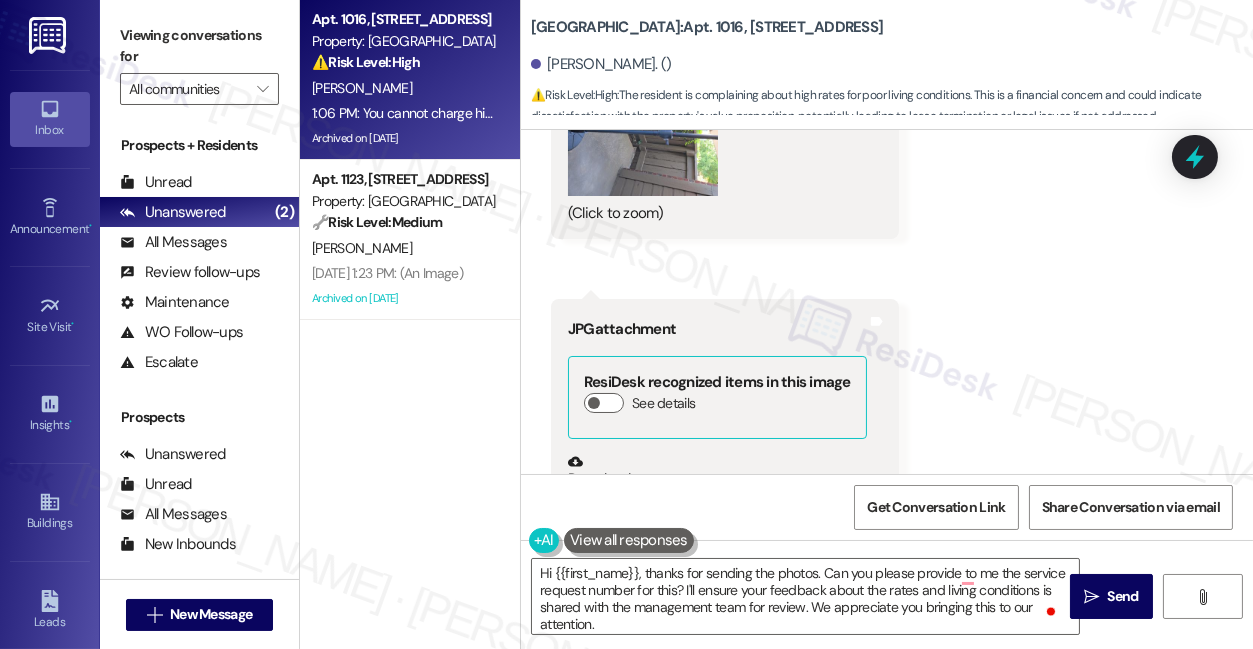 click on "Download" at bounding box center (717, 471) 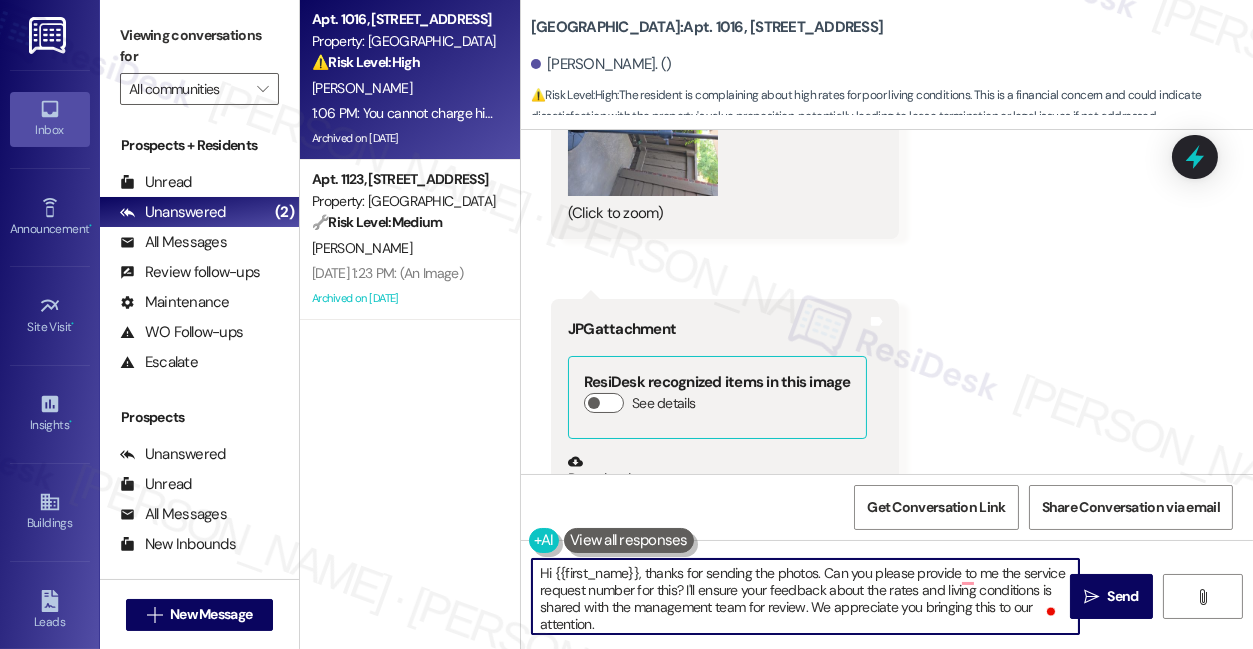 drag, startPoint x: 677, startPoint y: 590, endPoint x: 655, endPoint y: 588, distance: 22.090721 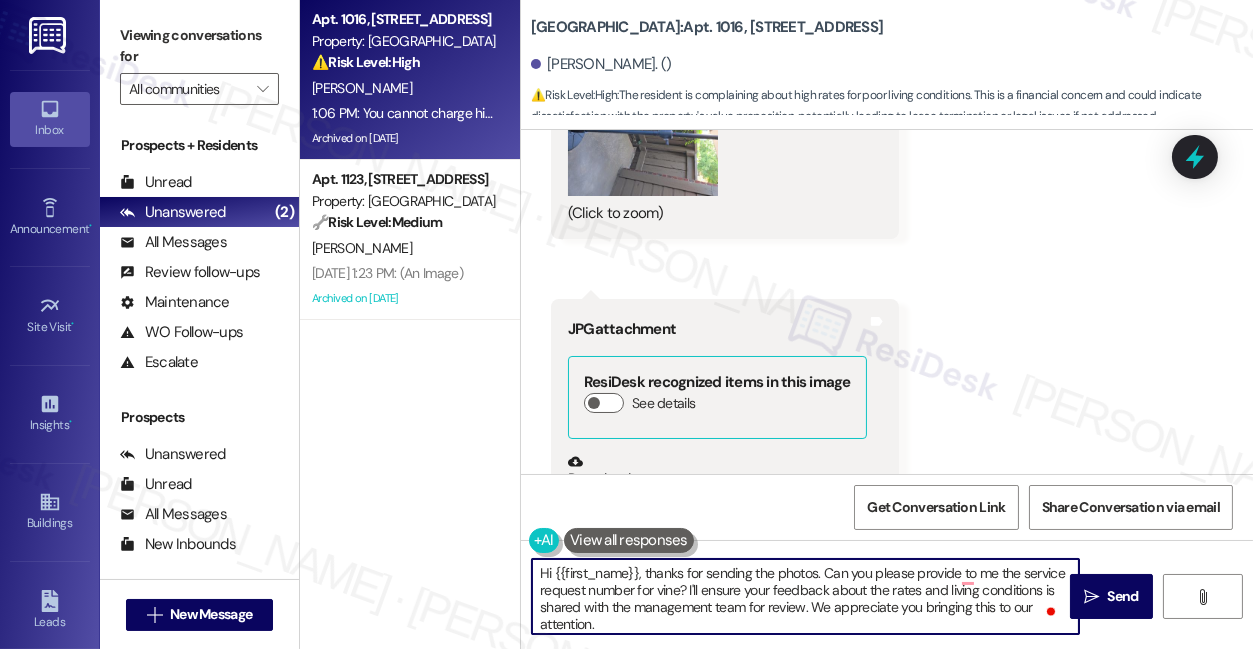 click on "Hi {{first_name}}, thanks for sending the photos. Can you please provide to me the service request number for vine? I'll ensure your feedback about the rates and living conditions is shared with the management team for review. We appreciate you bringing this to our attention." at bounding box center (805, 596) 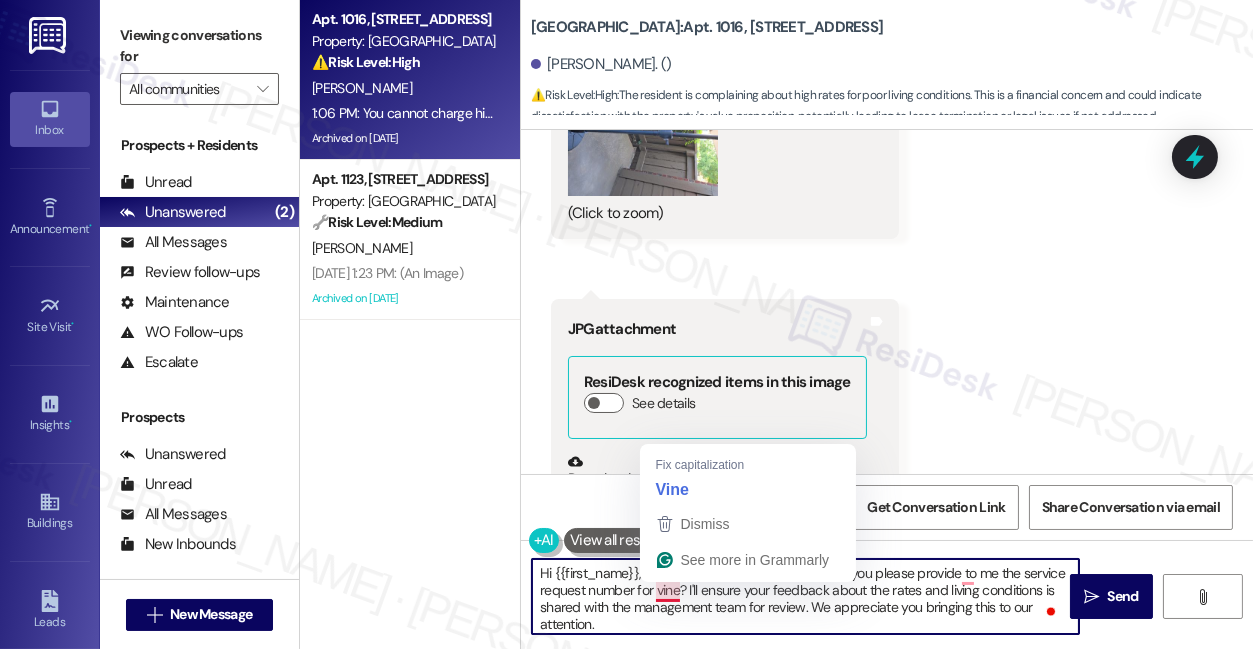 click on "Hi {{first_name}}, thanks for sending the photos. Can you please provide to me the service request number for vine? I'll ensure your feedback about the rates and living conditions is shared with the management team for review. We appreciate you bringing this to our attention." at bounding box center (805, 596) 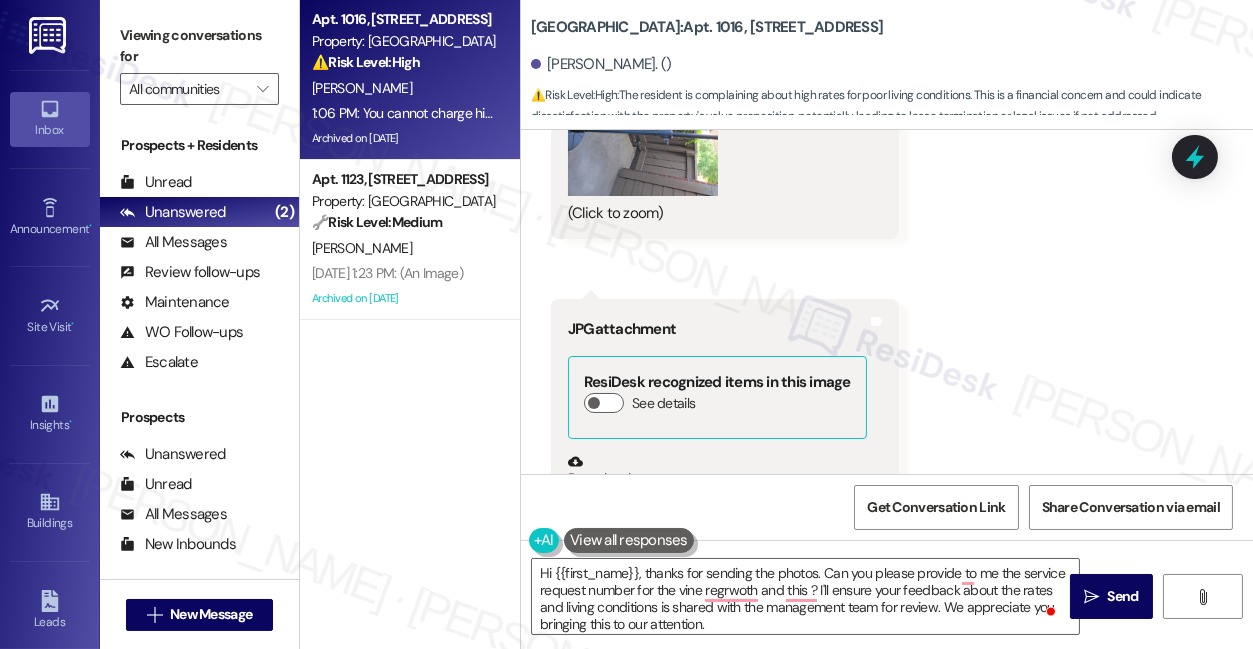click on "Viewing conversations for" at bounding box center [199, 46] 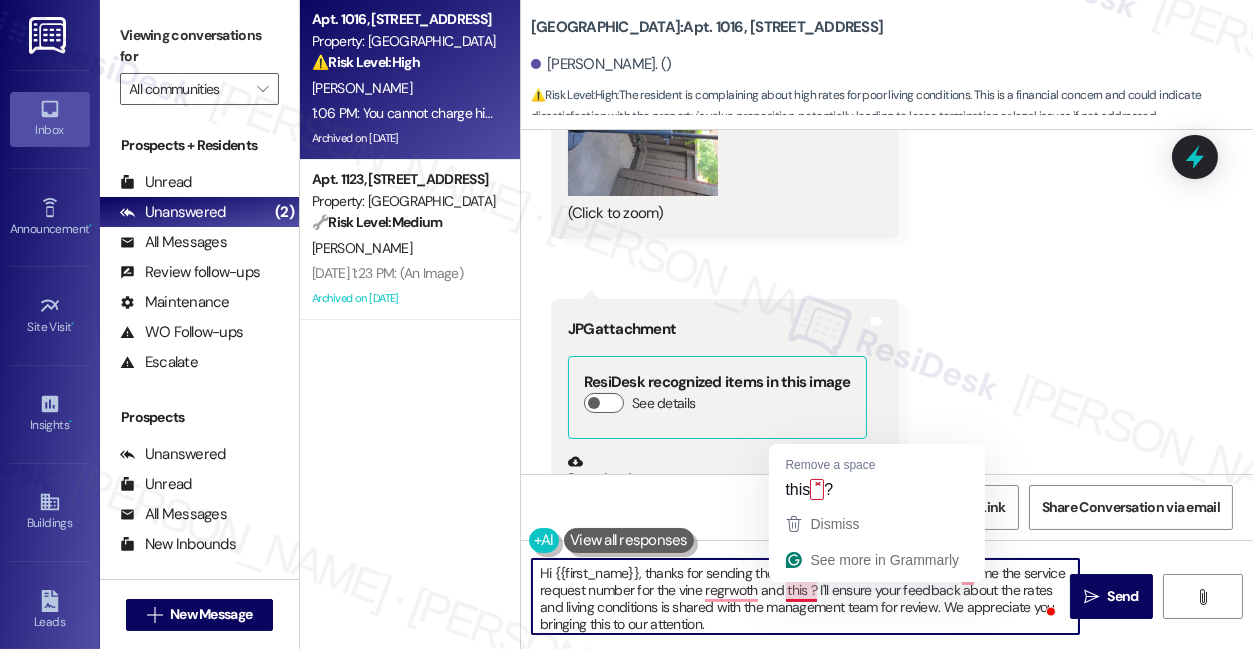 click on "Hi {{first_name}}, thanks for sending the photos. Can you please provide to me the service request number for the vine regrwoth and this ? I'll ensure your feedback about the rates and living conditions is shared with the management team for review. We appreciate you bringing this to our attention." at bounding box center [805, 596] 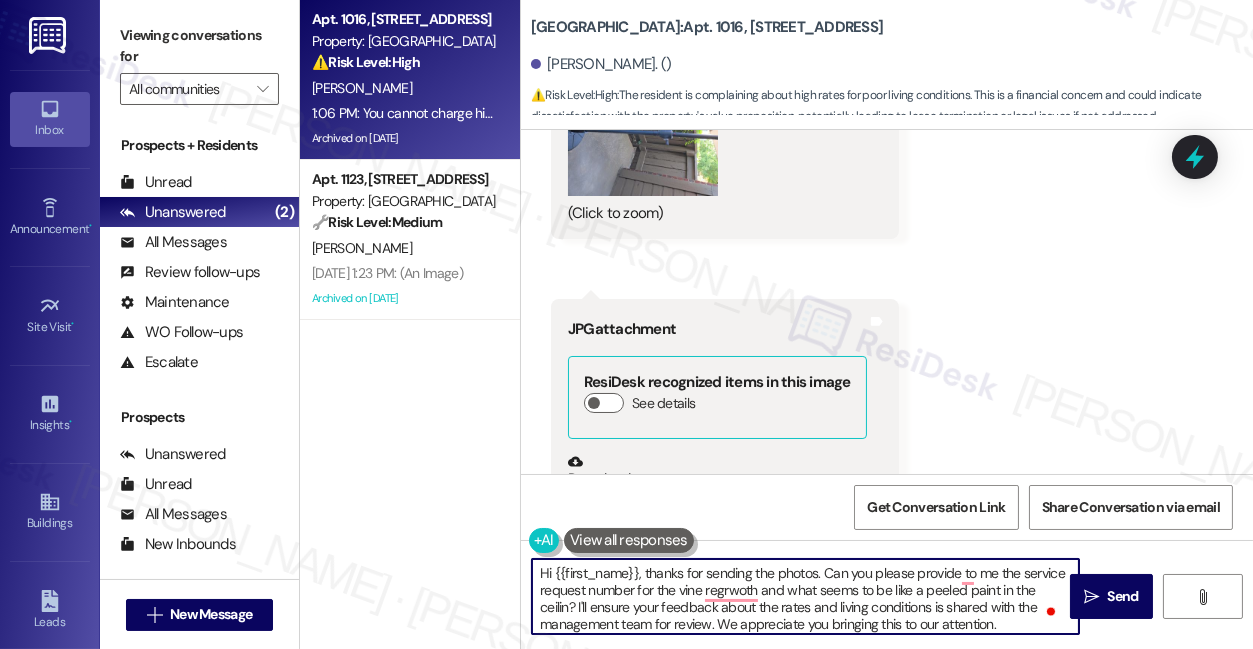 type on "Hi {{first_name}}, thanks for sending the photos. Can you please provide to me the service request number for the vine regrwoth and what seems to be like a peeled paint in the ceiling? I'll ensure your feedback about the rates and living conditions is shared with the management team for review. We appreciate you bringing this to our attention." 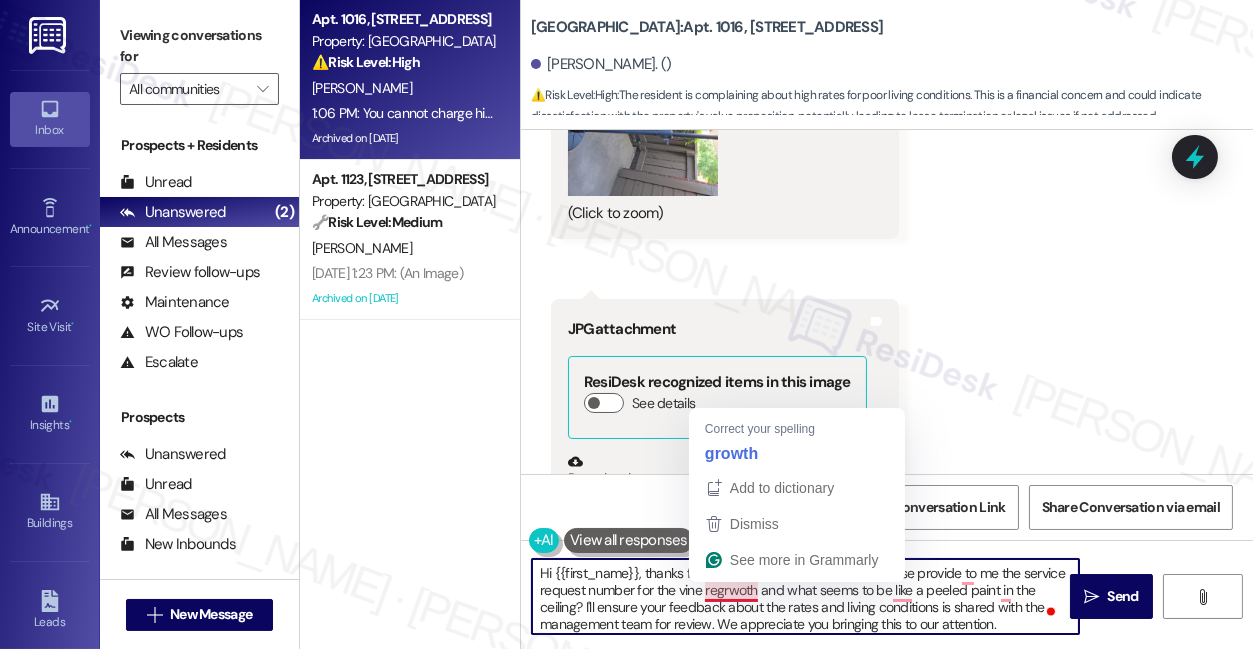 click on "Hi {{first_name}}, thanks for sending the photos. Can you please provide to me the service request number for the vine regrwoth and what seems to be like a peeled paint in the ceiling? I'll ensure your feedback about the rates and living conditions is shared with the management team for review. We appreciate you bringing this to our attention." at bounding box center (805, 596) 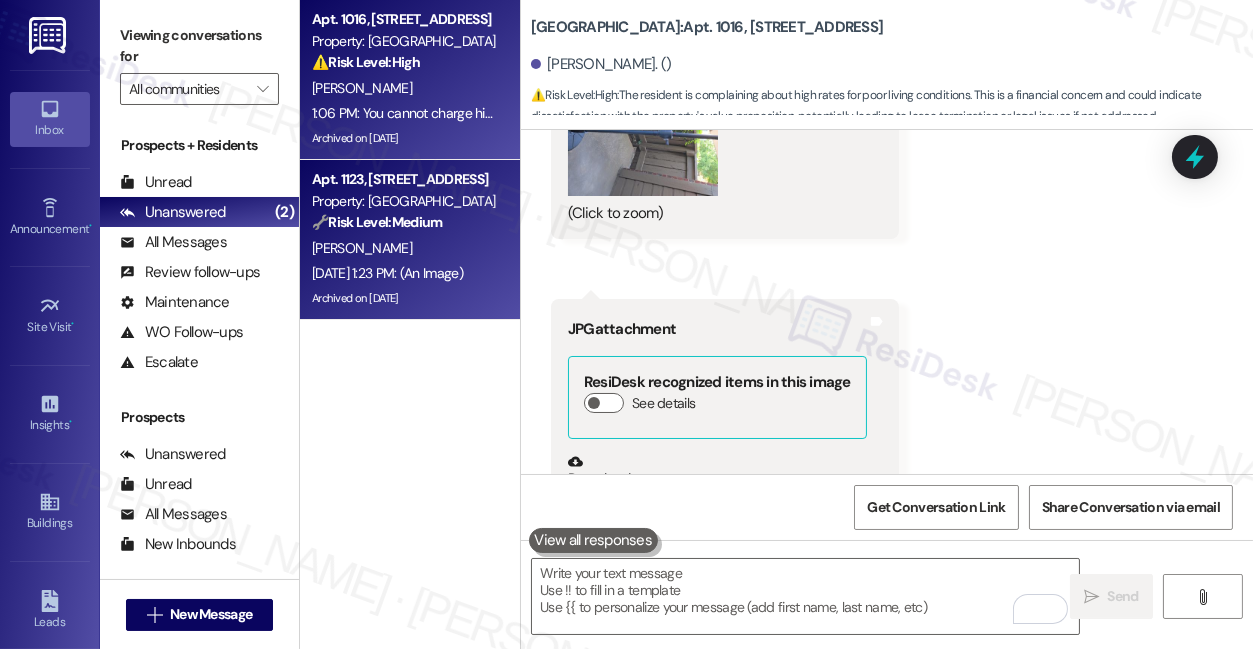 drag, startPoint x: 171, startPoint y: 43, endPoint x: 408, endPoint y: 190, distance: 278.8871 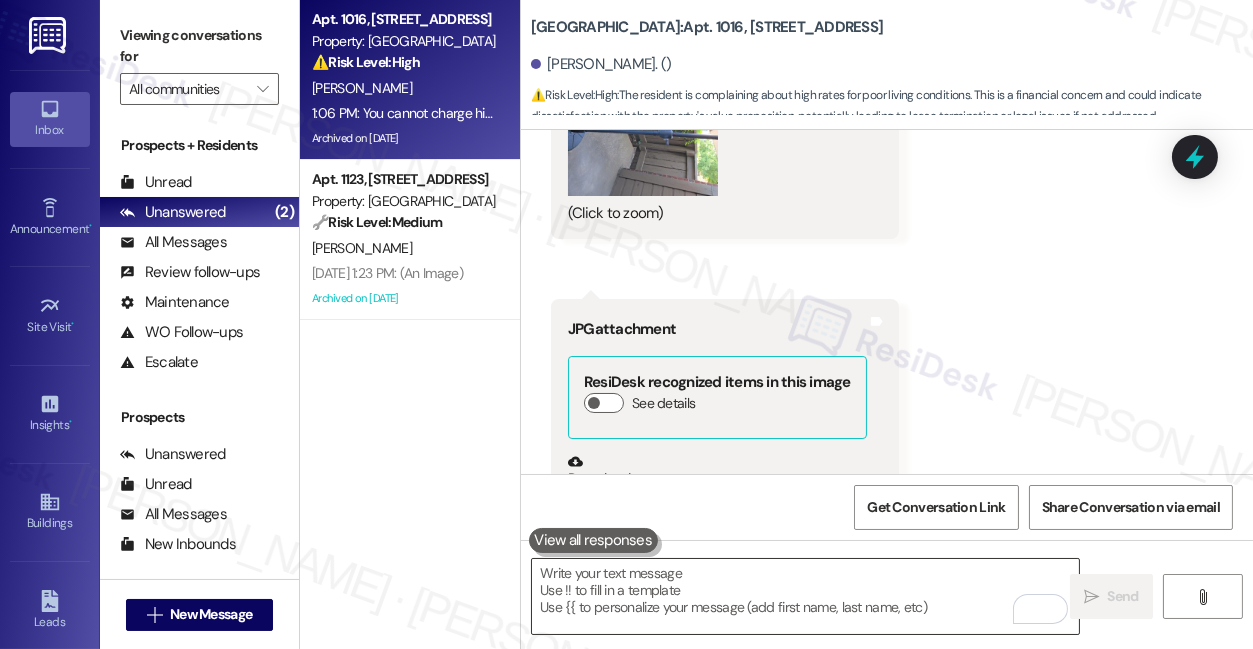 click at bounding box center [805, 596] 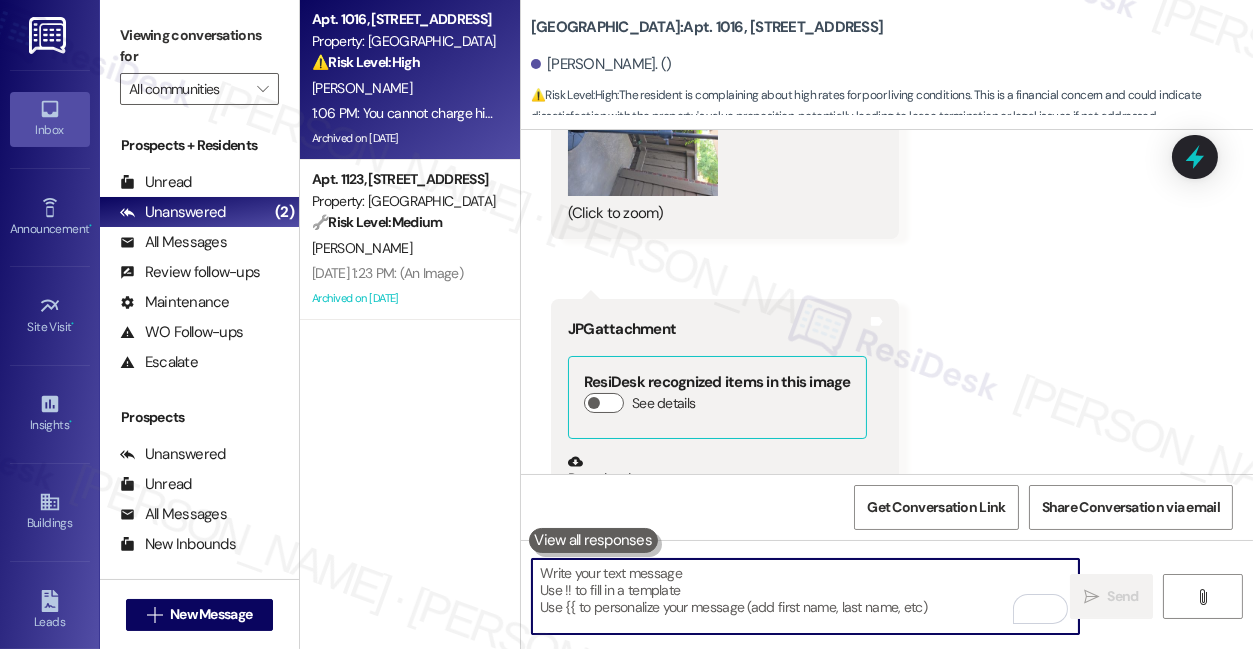 paste on "Hi {{first_name}}, thanks for sending the photos. Could you please share the service request number for the vine regrowth and the ceiling paint issue? I’ll also make sure your feedback about the rates and living conditions is shared with the management team for review. We appreciate you bringing this to our attention." 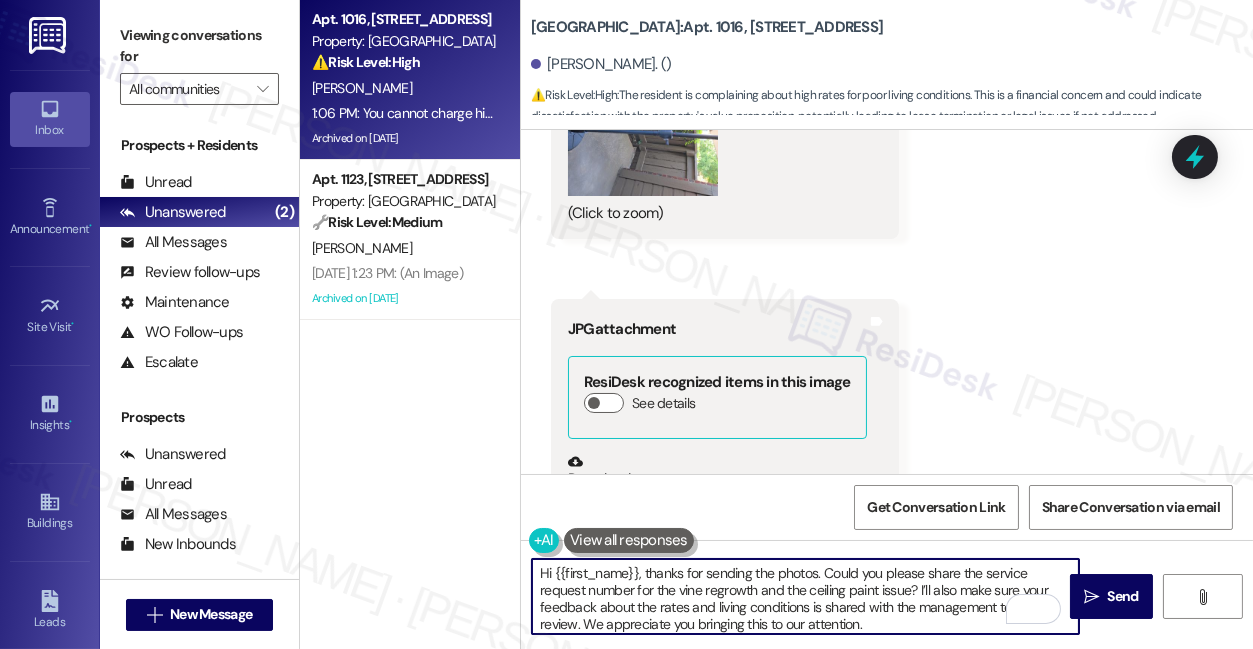 scroll, scrollTop: 34, scrollLeft: 0, axis: vertical 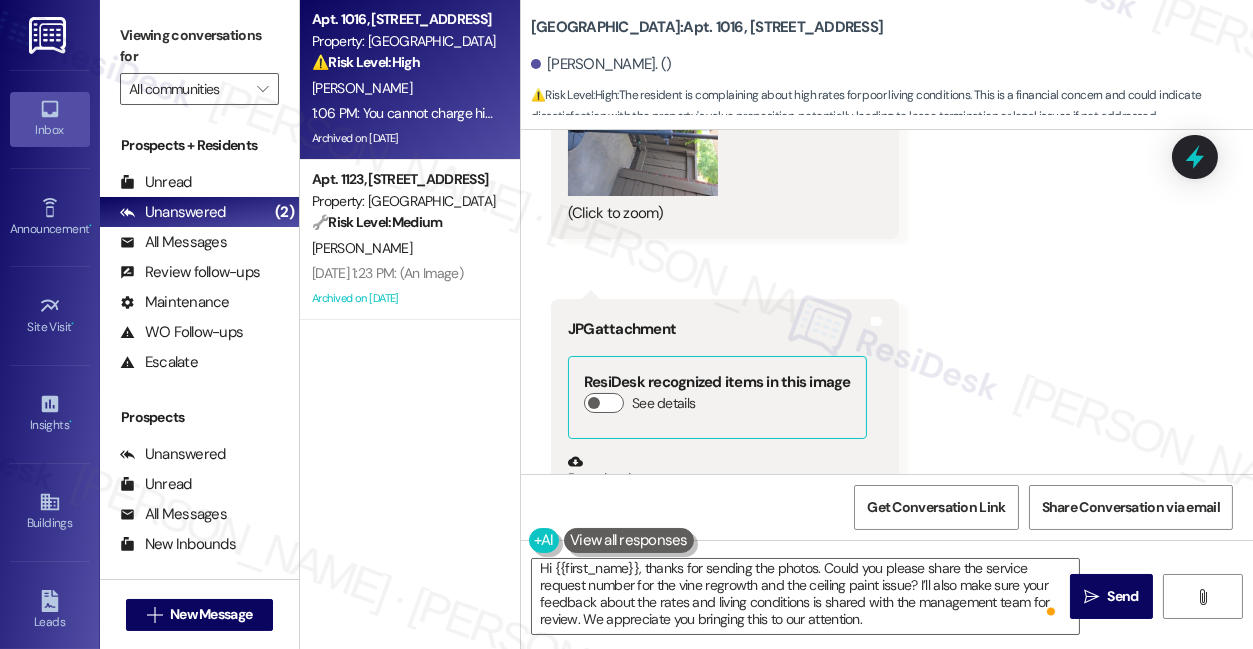 click at bounding box center (643, 590) 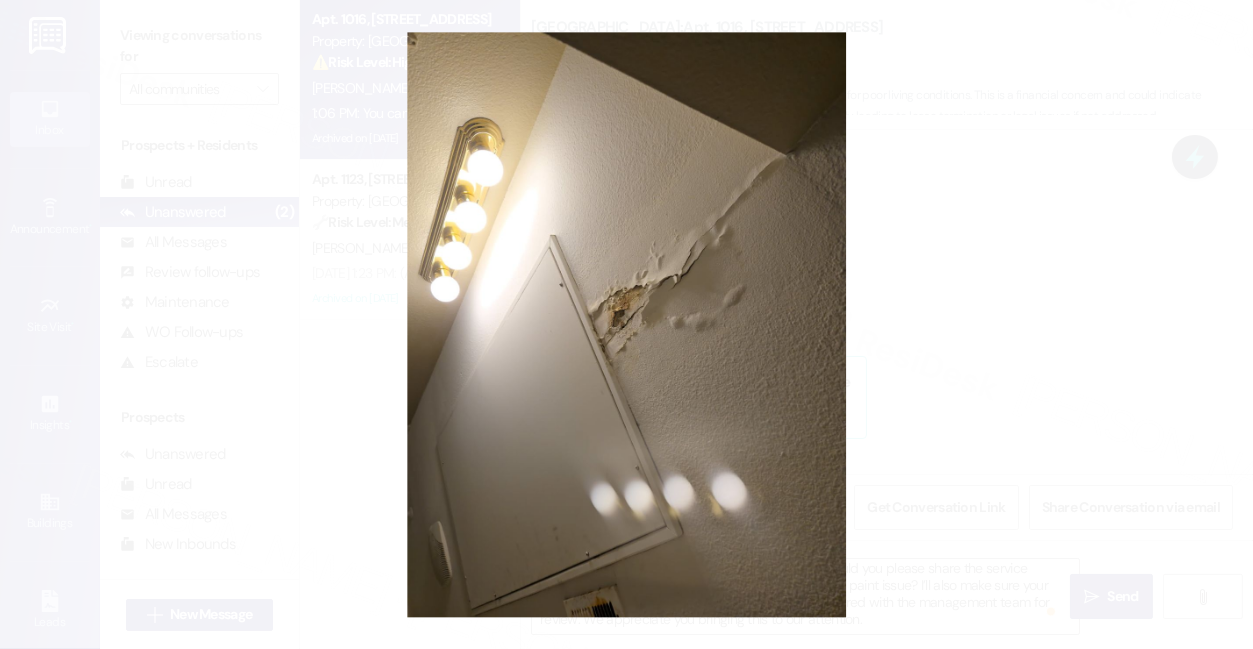 click at bounding box center (626, 324) 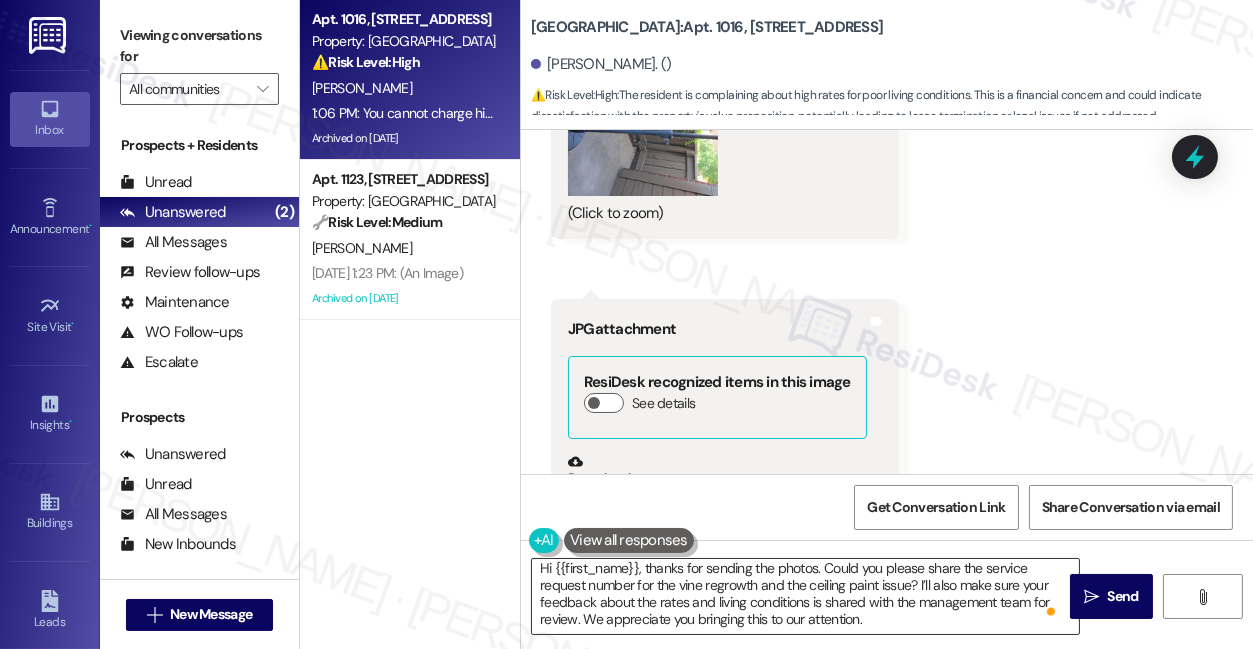 click on "Hi {{first_name}}, thanks for sending the photos. Could you please share the service request number for the vine regrowth and the ceiling paint issue? I’ll also make sure your feedback about the rates and living conditions is shared with the management team for review. We appreciate you bringing this to our attention." at bounding box center (805, 596) 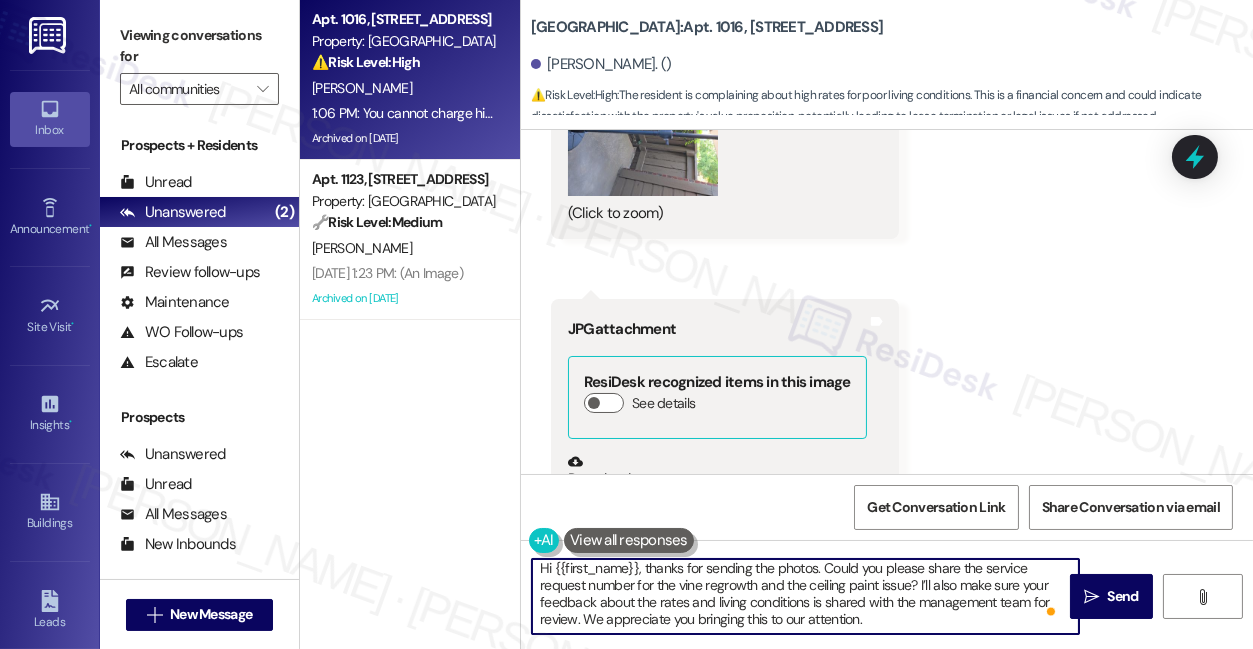 click on "Hi {{first_name}}, thanks for sending the photos. Could you please share the service request number for the vine regrowth and the ceiling paint issue? I’ll also make sure your feedback about the rates and living conditions is shared with the management team for review. We appreciate you bringing this to our attention." at bounding box center (805, 596) 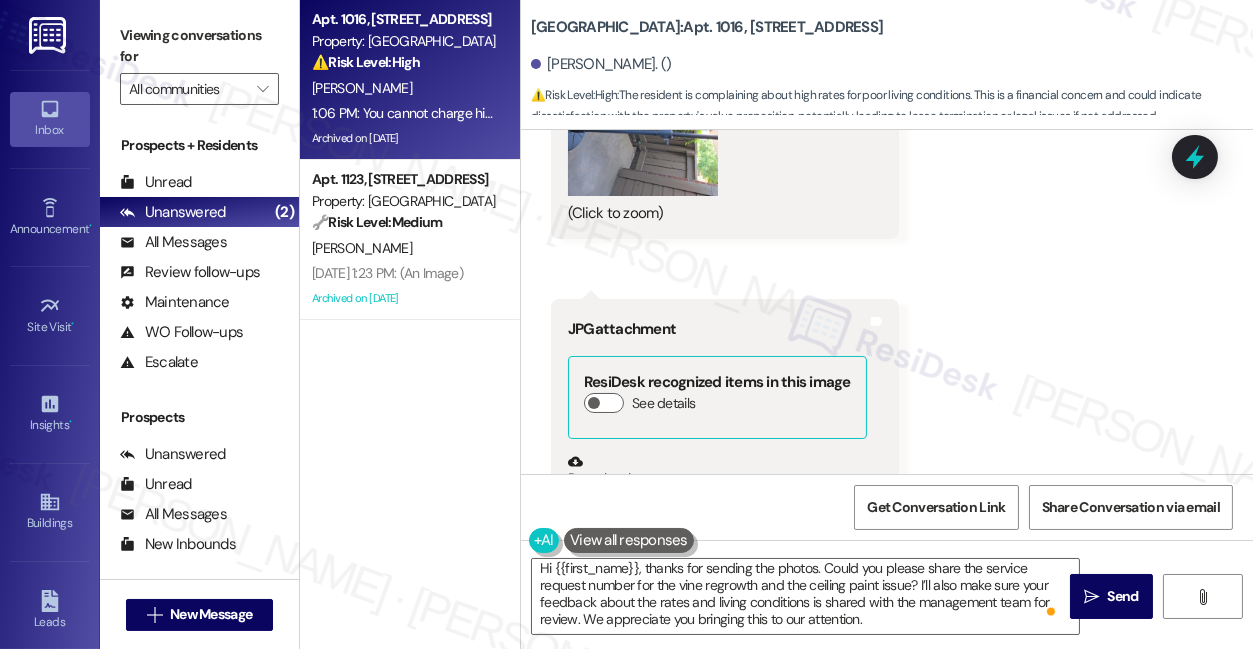 click on "Viewing conversations for All communities " at bounding box center [199, 62] 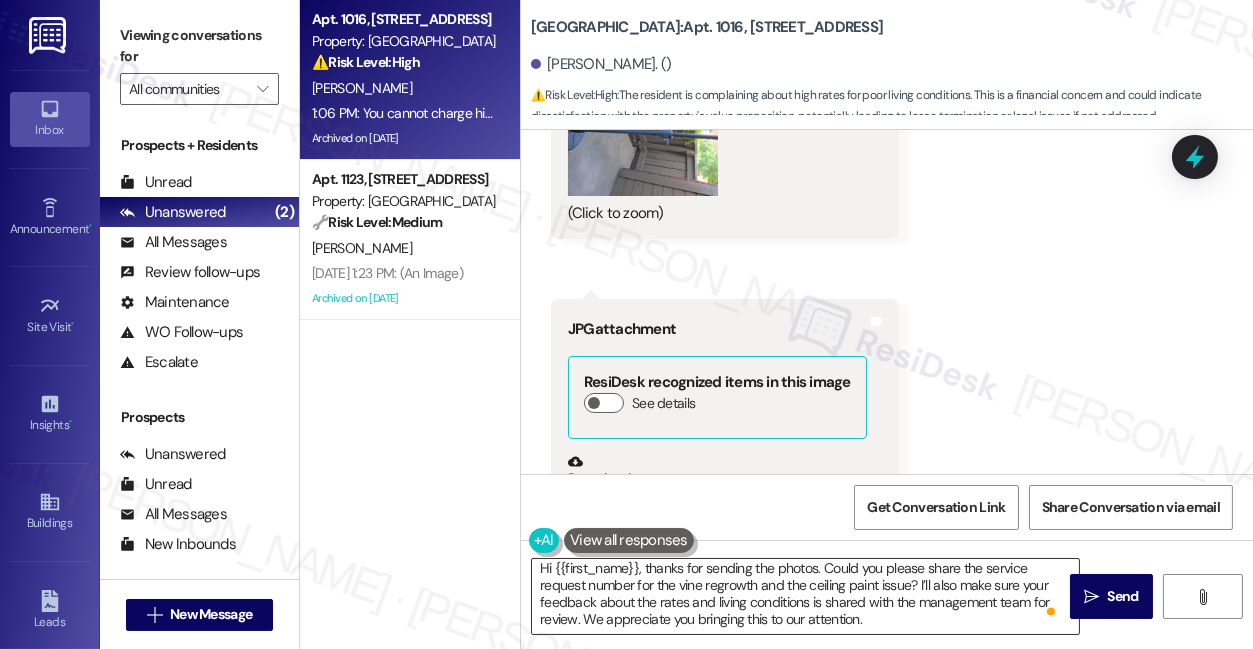 click on "Hi {{first_name}}, thanks for sending the photos. Could you please share the service request number for the vine regrowth and the ceiling paint issue? I’ll also make sure your feedback about the rates and living conditions is shared with the management team for review. We appreciate you bringing this to our attention." at bounding box center [805, 596] 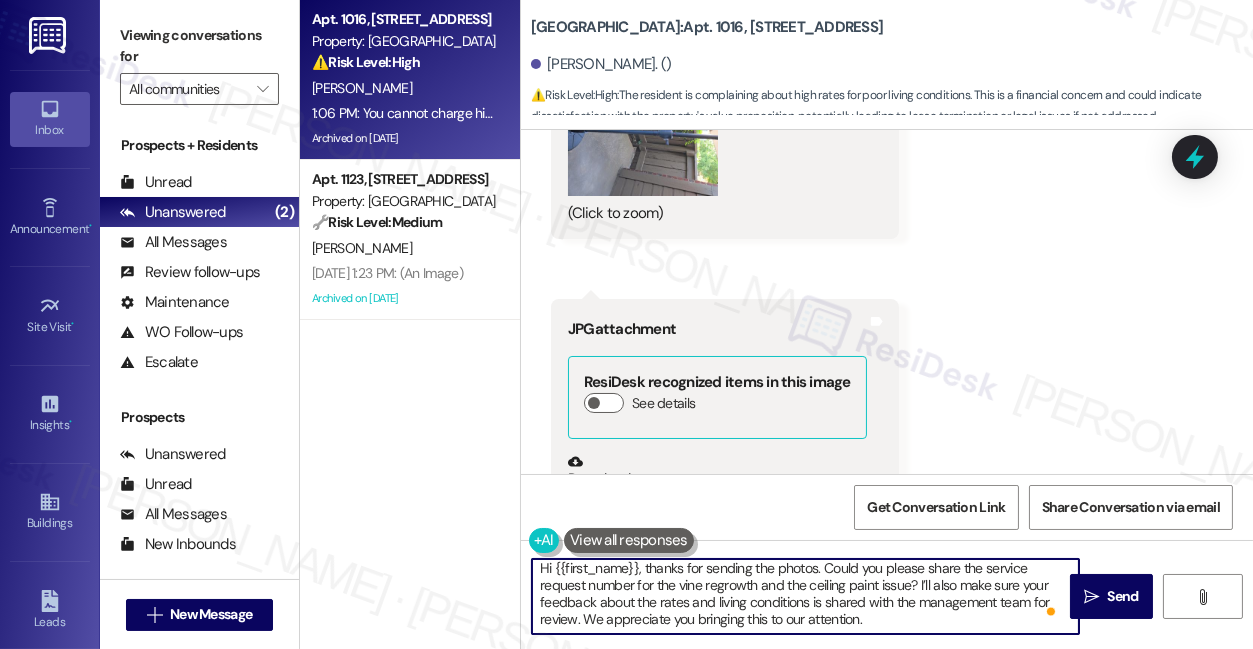 click on "Hi {{first_name}}, thanks for sending the photos. Could you please share the service request number for the vine regrowth and the ceiling paint issue? I’ll also make sure your feedback about the rates and living conditions is shared with the management team for review. We appreciate you bringing this to our attention." at bounding box center [805, 596] 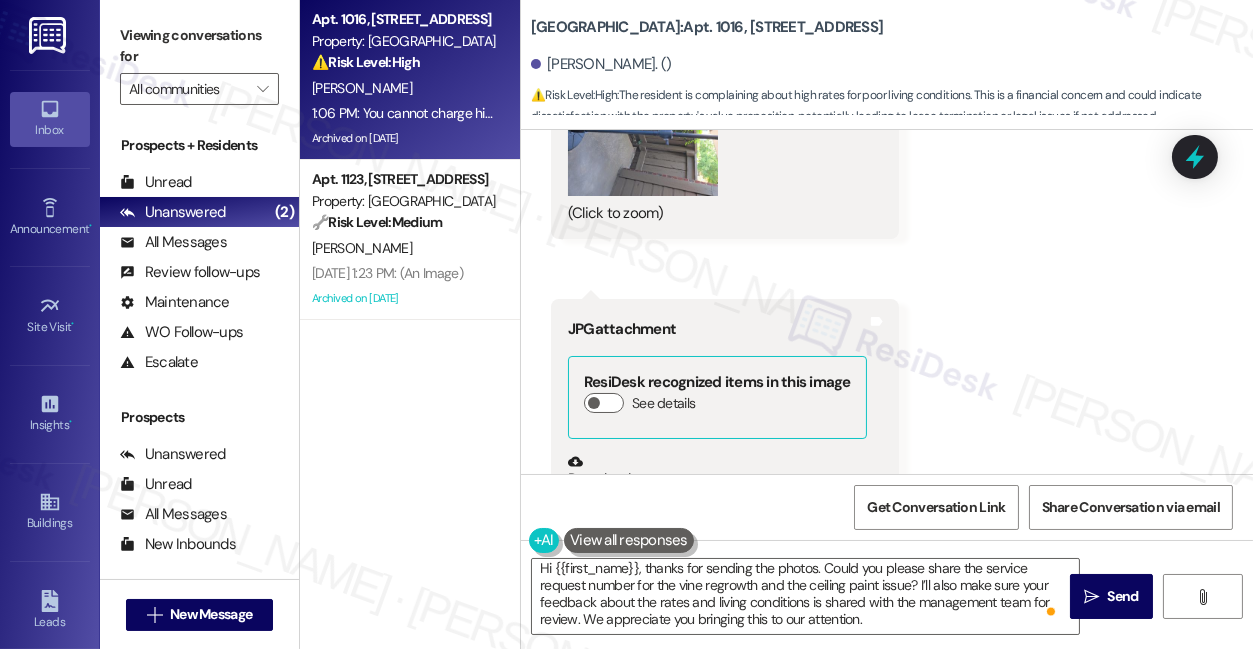 click on "Viewing conversations for" at bounding box center (199, 46) 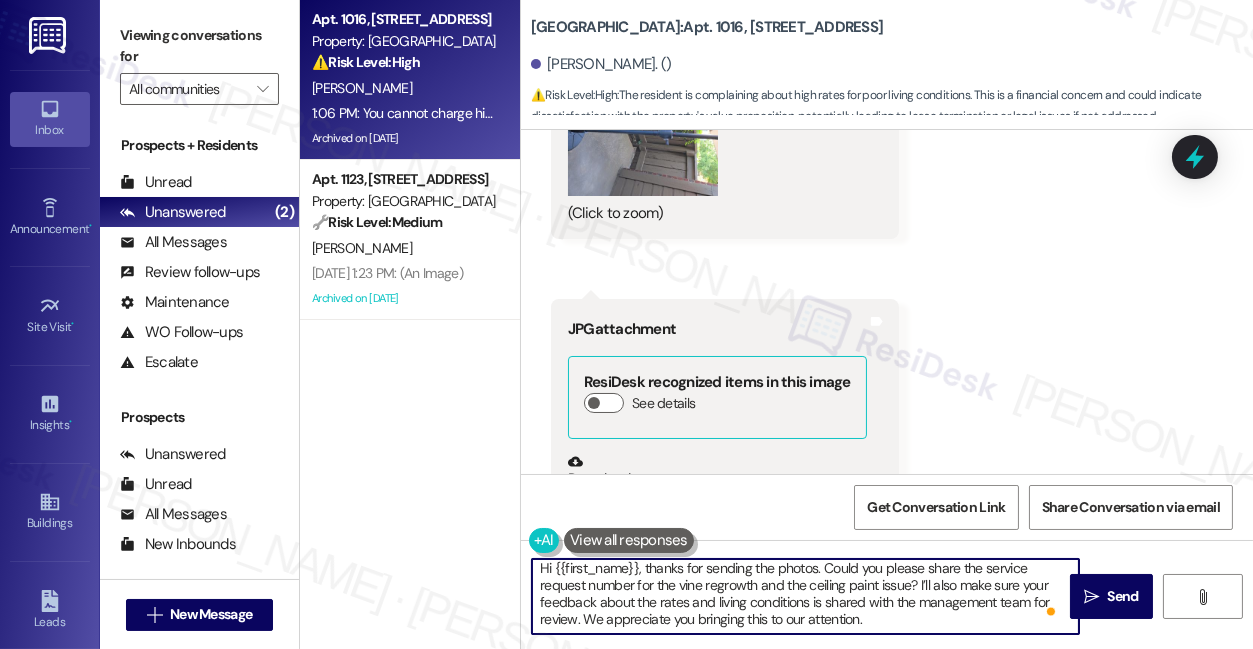 click on "Hi {{first_name}}, thanks for sending the photos. Could you please share the service request number for the vine regrowth and the ceiling paint issue? I’ll also make sure your feedback about the rates and living conditions is shared with the management team for review. We appreciate you bringing this to our attention." at bounding box center (805, 596) 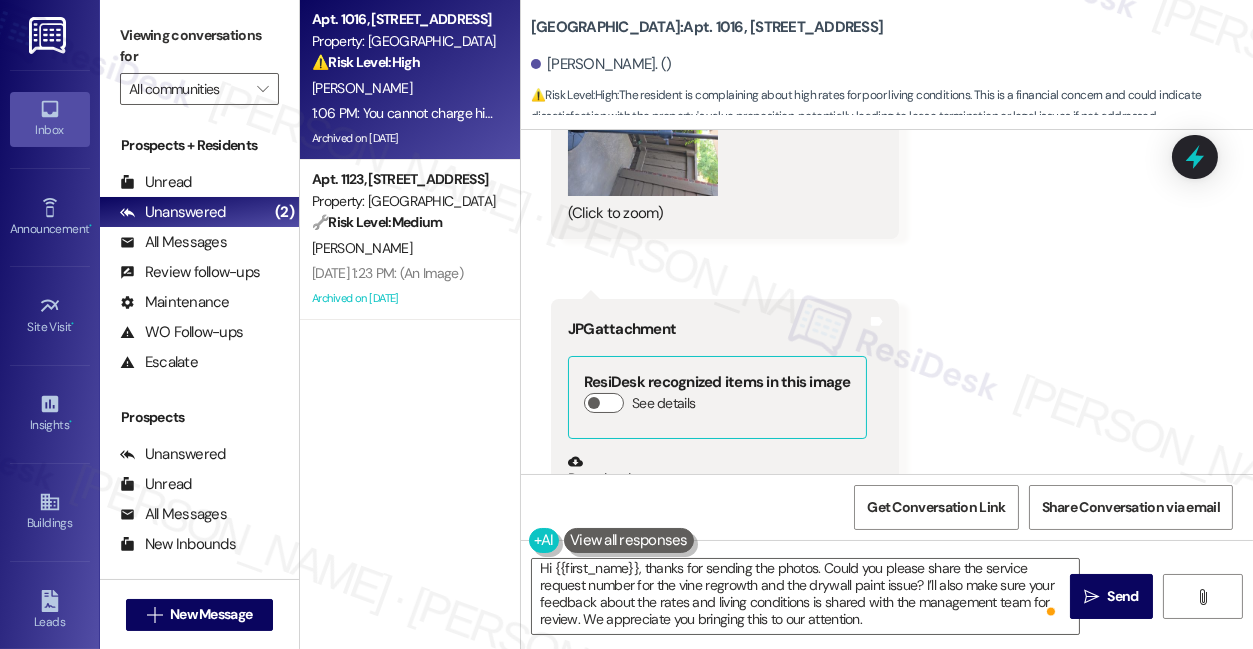 click on "Viewing conversations for" at bounding box center (199, 46) 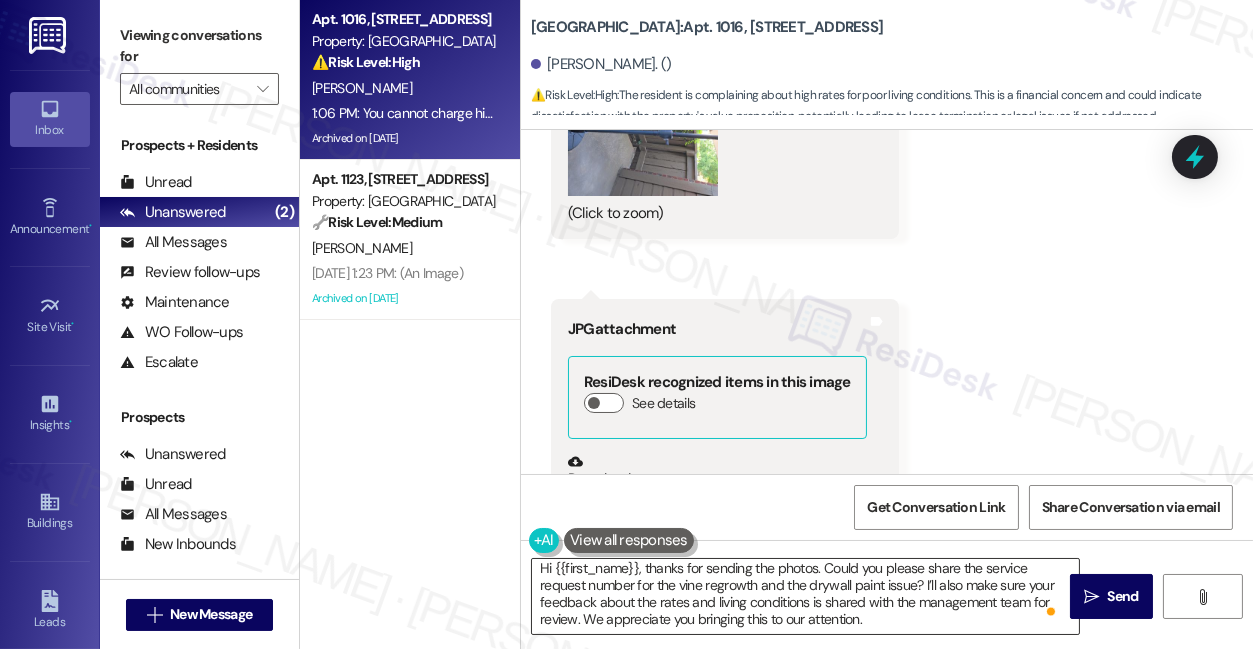 click on "Hi {{first_name}}, thanks for sending the photos. Could you please share the service request number for the vine regrowth and the drywall paint issue? I’ll also make sure your feedback about the rates and living conditions is shared with the management team for review. We appreciate you bringing this to our attention." at bounding box center [805, 596] 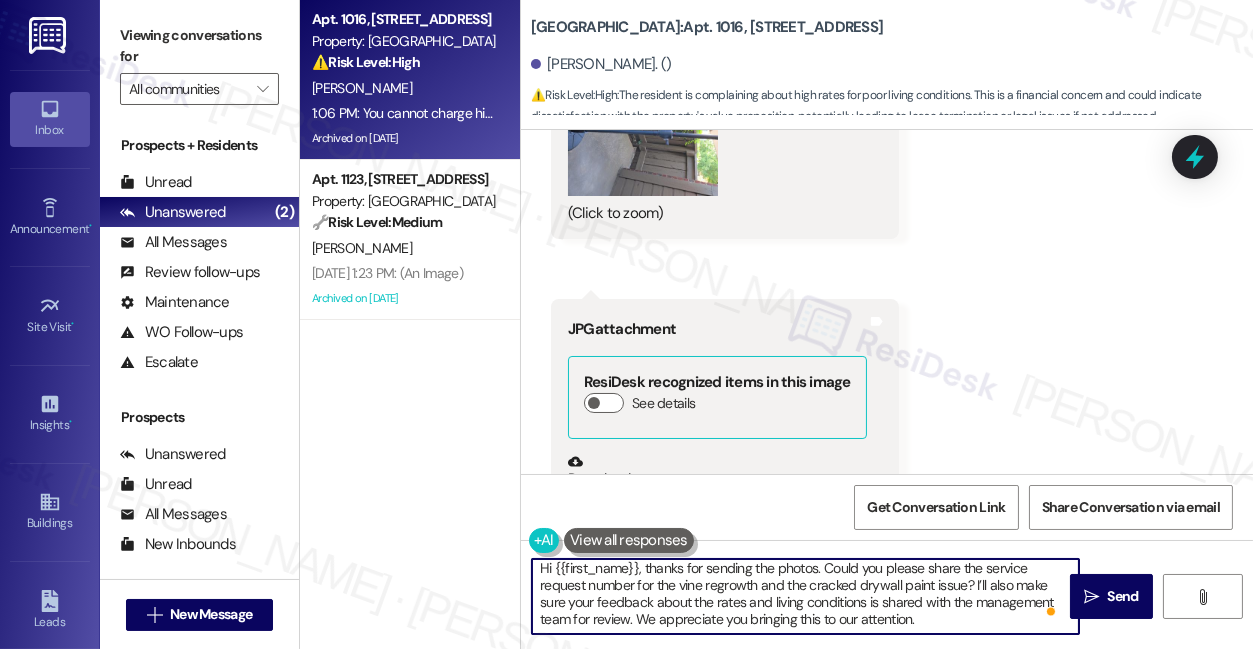drag, startPoint x: 900, startPoint y: 576, endPoint x: 909, endPoint y: 583, distance: 11.401754 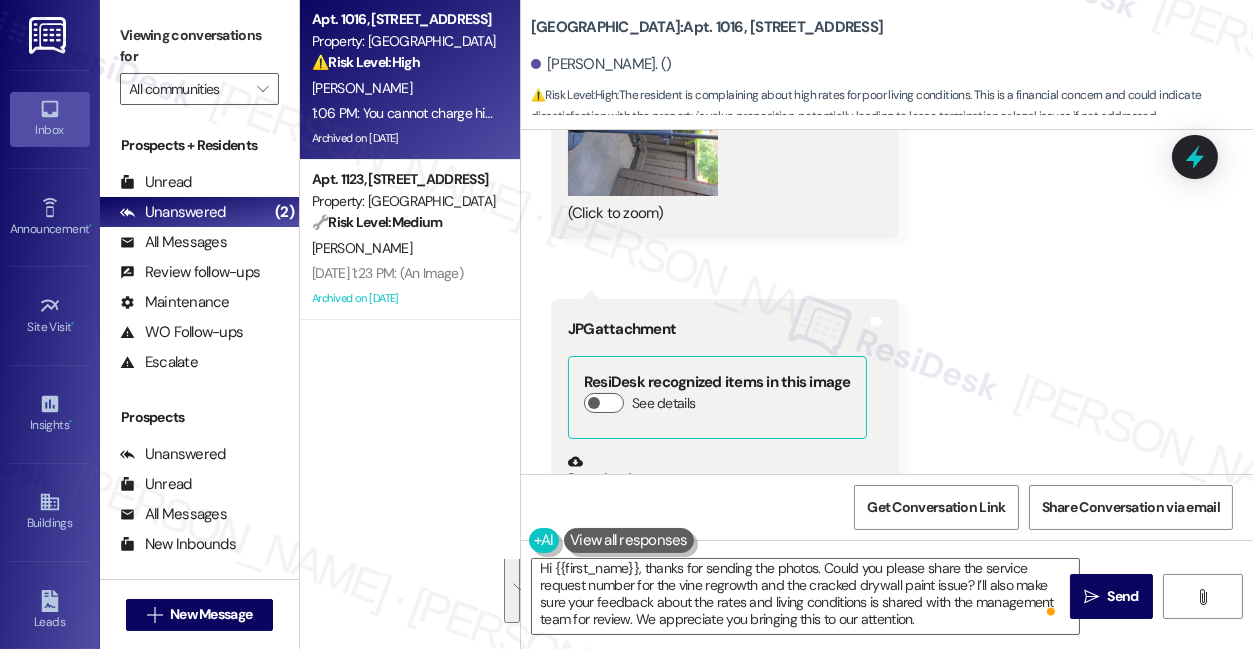 drag, startPoint x: 173, startPoint y: 50, endPoint x: 191, endPoint y: 61, distance: 21.095022 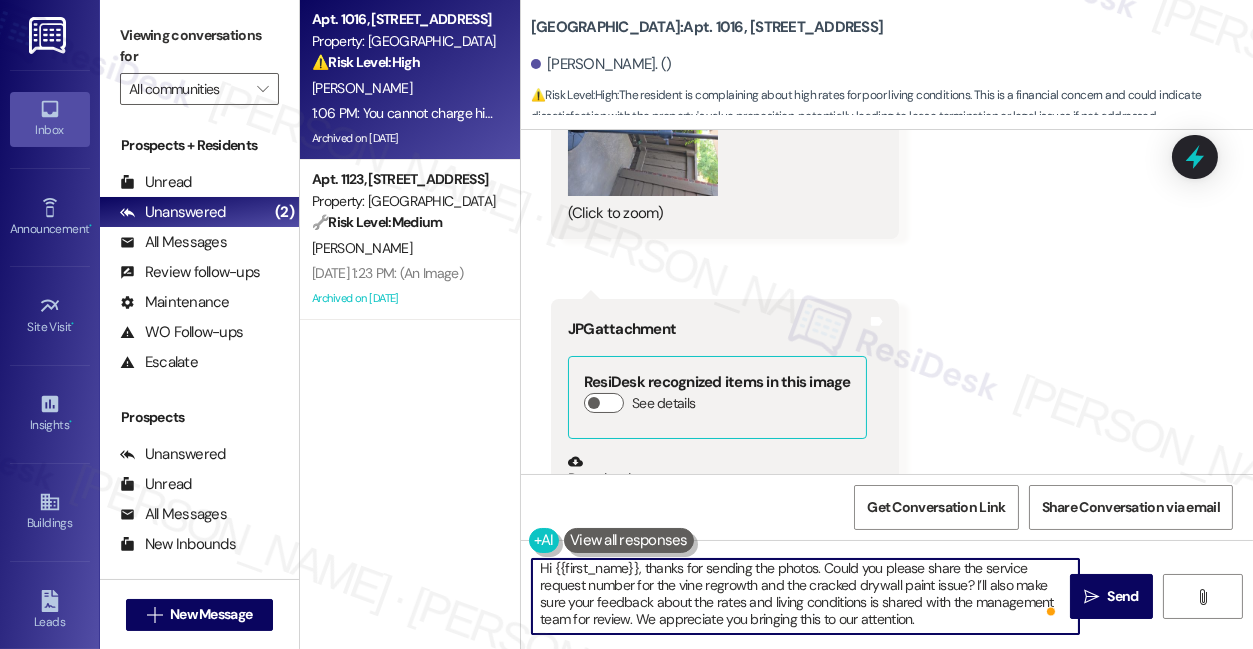 click on "Hi {{first_name}}, thanks for sending the photos. Could you please share the service request number for the vine regrowth and the cracked drywall paint issue? I’ll also make sure your feedback about the rates and living conditions is shared with the management team for review. We appreciate you bringing this to our attention." at bounding box center [805, 596] 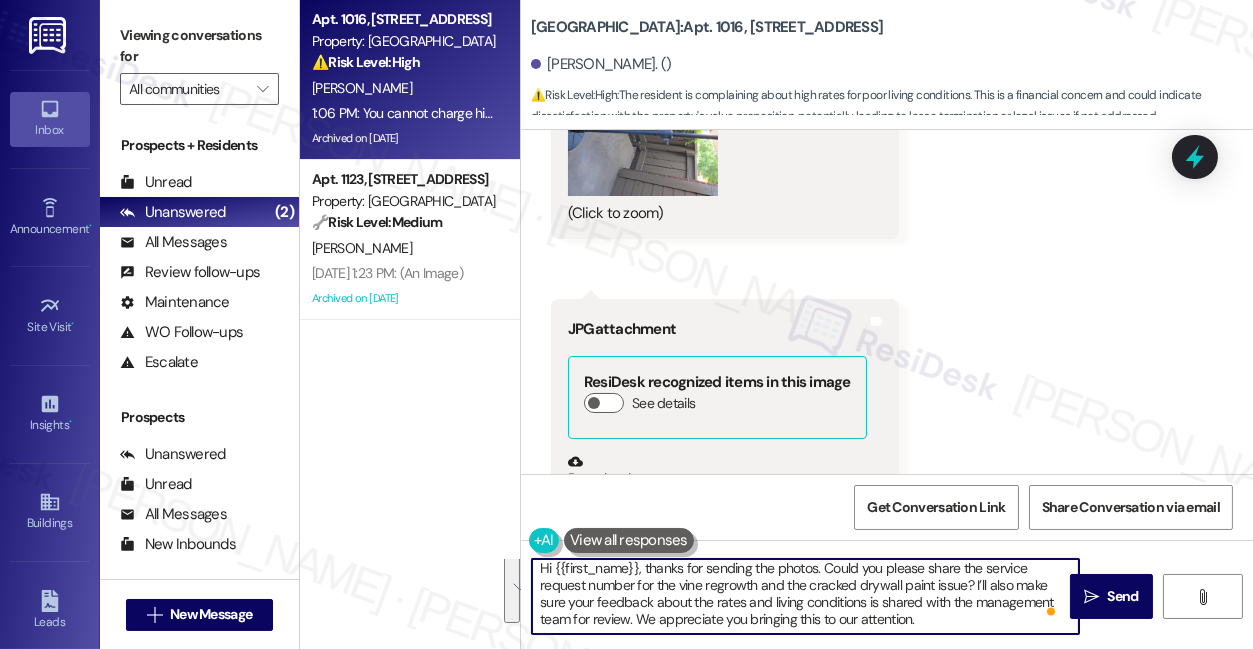 paste on "you for sending the photos. I’m really sorry you’re dealing with both the vine regrowth and the cracked drywall/paint issue. Could you please share the service request number for these so I can track them properly? I’ll also make sure your feedback about the rates and living conditions is shared with the management team for review. We truly appreciate you taking the time to bring this to our attention." 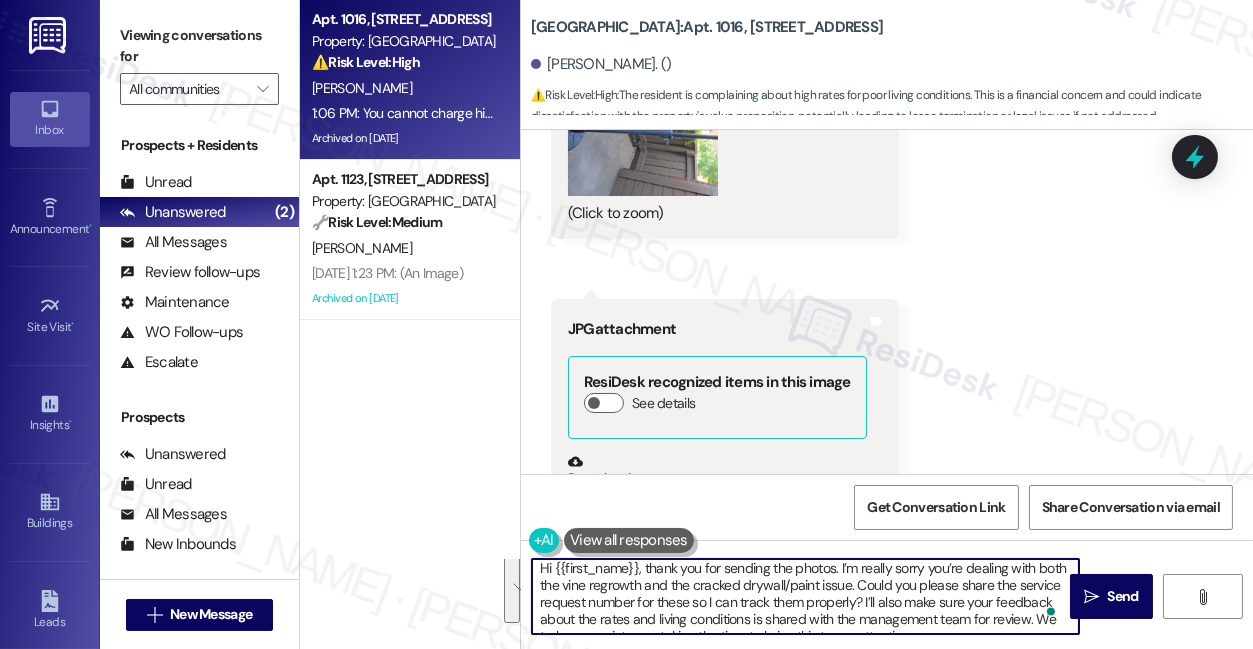 scroll, scrollTop: 0, scrollLeft: 0, axis: both 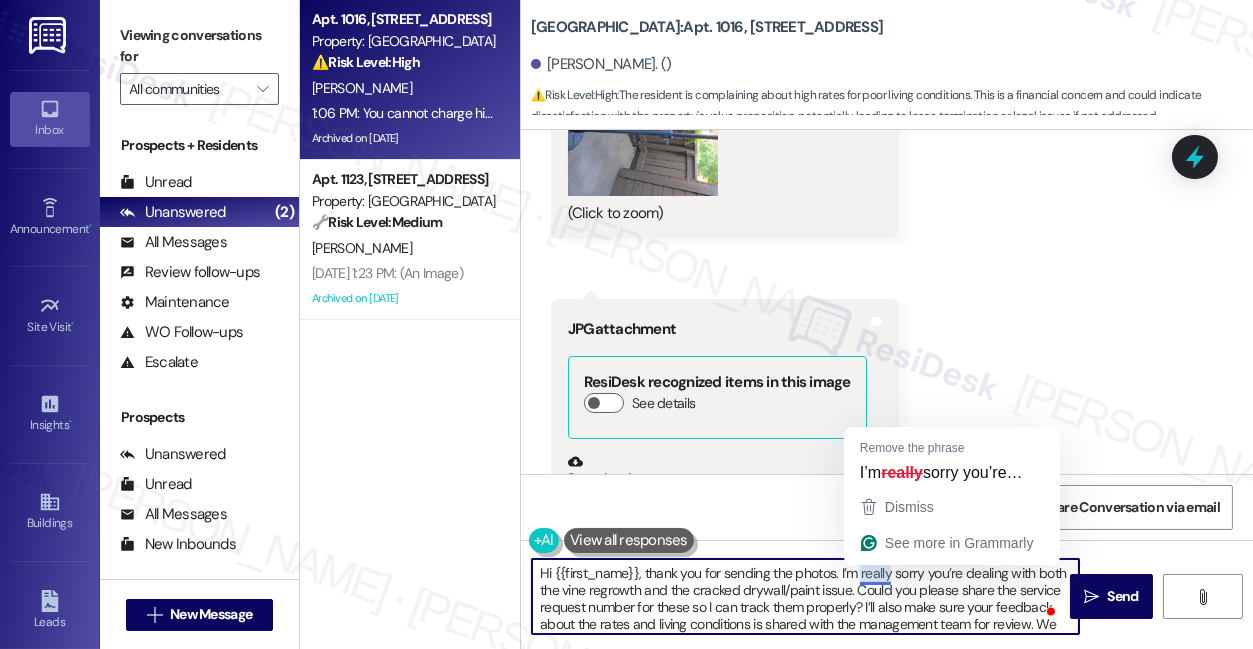 click on "Hi {{first_name}}, thank you for sending the photos. I’m really sorry you’re dealing with both the vine regrowth and the cracked drywall/paint issue. Could you please share the service request number for these so I can track them properly? I’ll also make sure your feedback about the rates and living conditions is shared with the management team for review. We truly appreciate you taking the time to bring this to our attention." at bounding box center (805, 596) 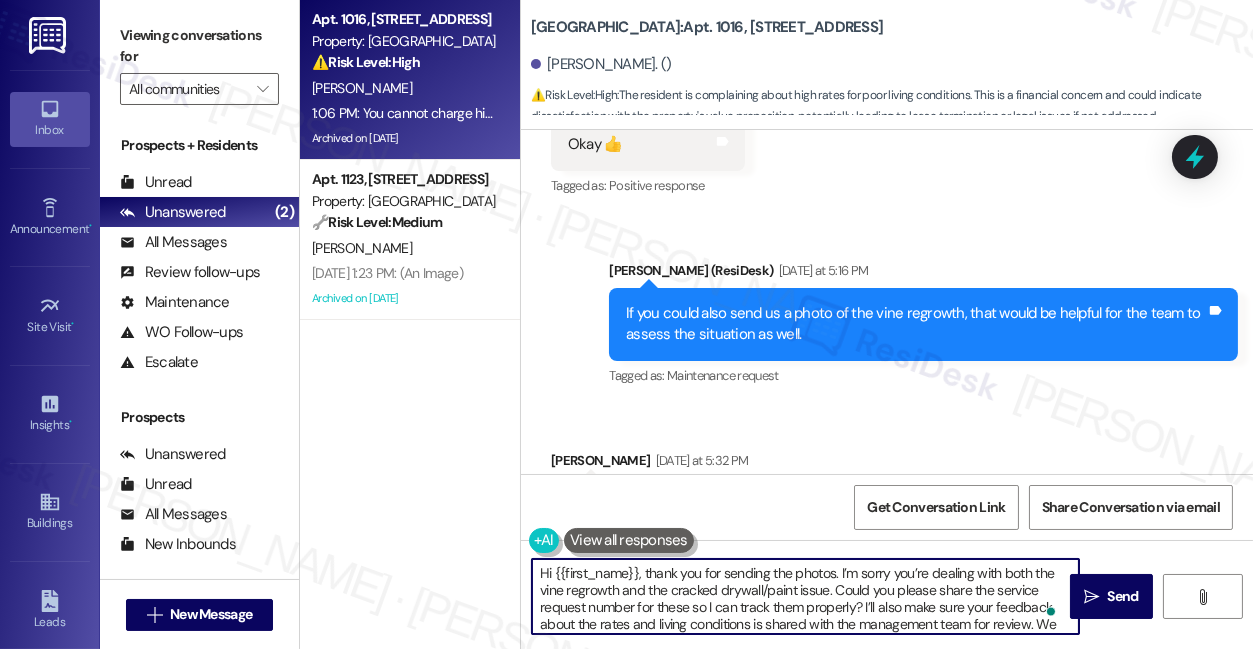 scroll, scrollTop: 67174, scrollLeft: 0, axis: vertical 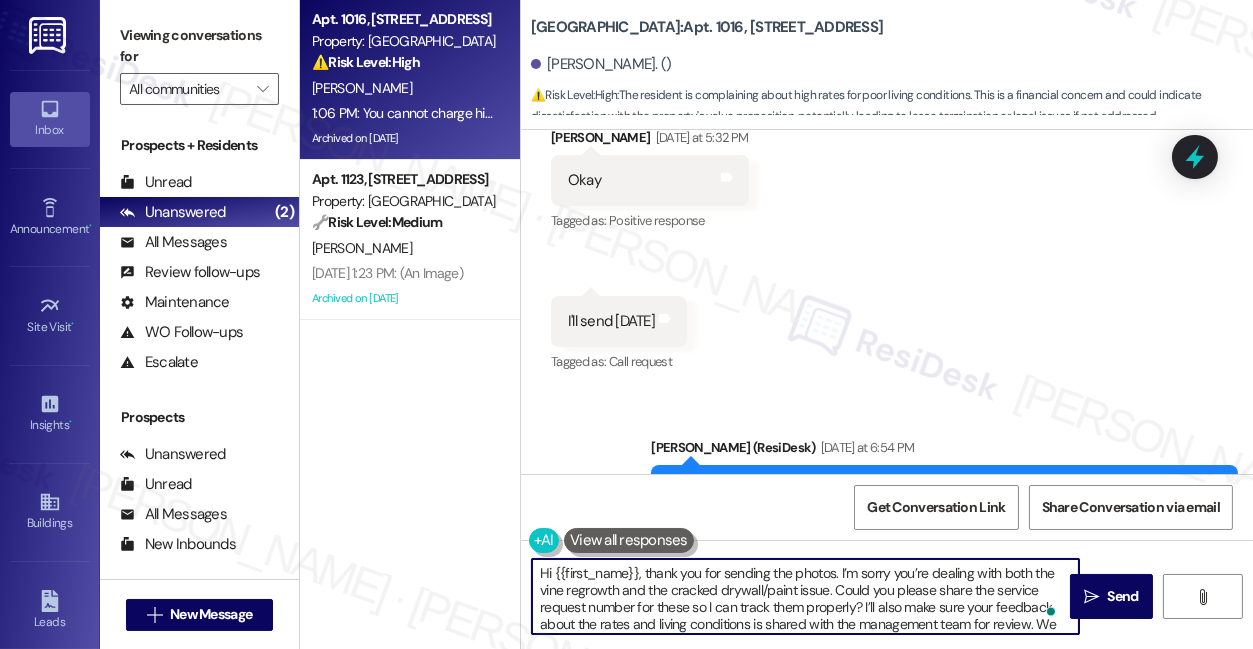 click on "Hi {{first_name}}, thank you for sending the photos. I’m sorry you’re dealing with both the vine regrowth and the cracked drywall/paint issue. Could you please share the service request number for these so I can track them properly? I’ll also make sure your feedback about the rates and living conditions is shared with the management team for review. We truly appreciate you taking the time to bring this to our attention." at bounding box center (805, 596) 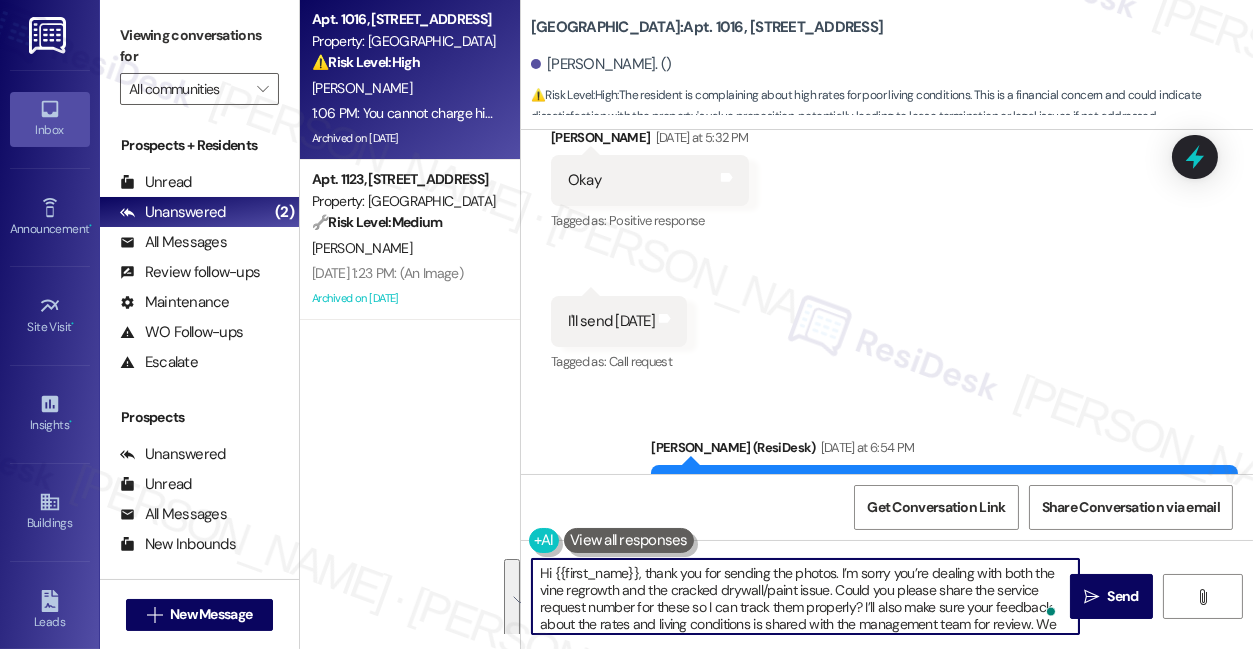 click on "Hi {{first_name}}, thank you for sending the photos. I’m sorry you’re dealing with both the vine regrowth and the cracked drywall/paint issue. Could you please share the service request number for these so I can track them properly? I’ll also make sure your feedback about the rates and living conditions is shared with the management team for review. We truly appreciate you taking the time to bring this to our attention." at bounding box center [805, 596] 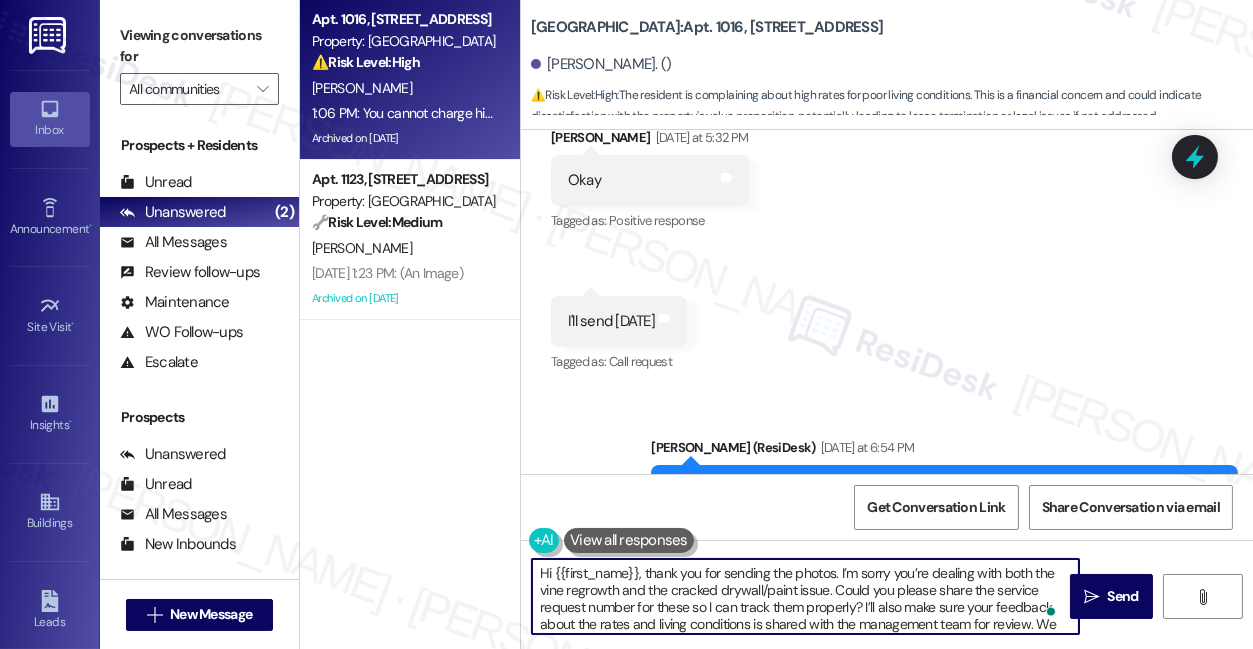 scroll, scrollTop: 37, scrollLeft: 0, axis: vertical 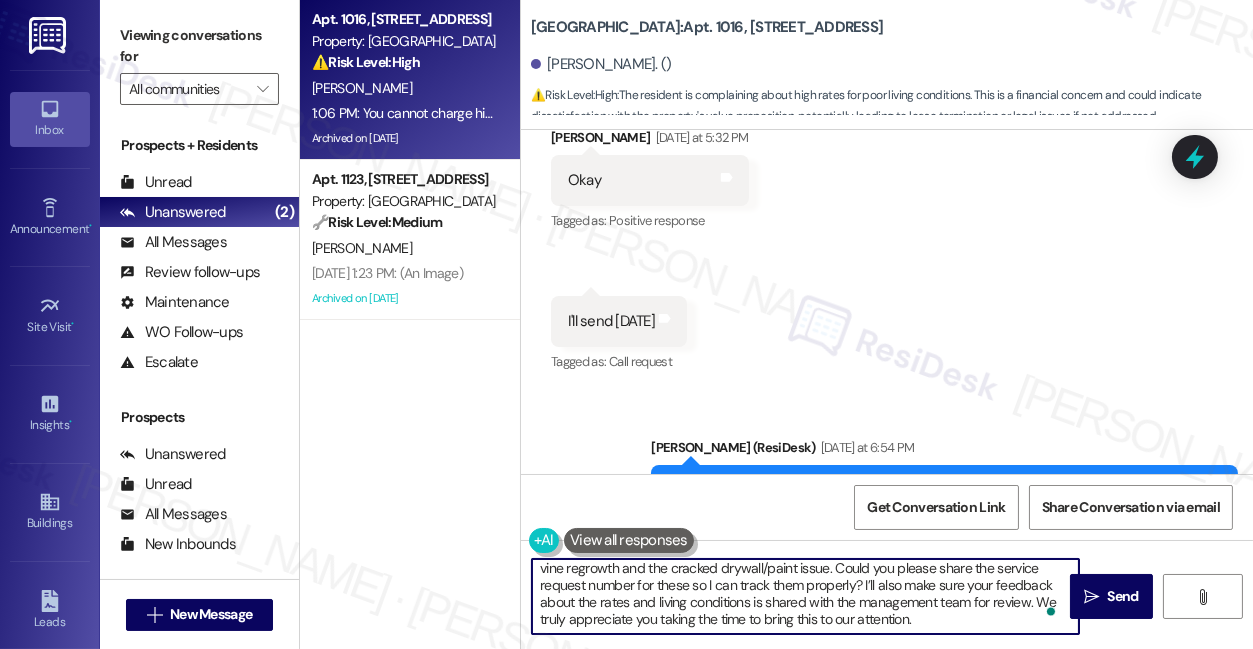 click on "Hi {{first_name}}, thank you for sending the photos. I’m sorry you’re dealing with both the vine regrowth and the cracked drywall/paint issue. Could you please share the service request number for these so I can track them properly? I’ll also make sure your feedback about the rates and living conditions is shared with the management team for review. We truly appreciate you taking the time to bring this to our attention." at bounding box center [805, 596] 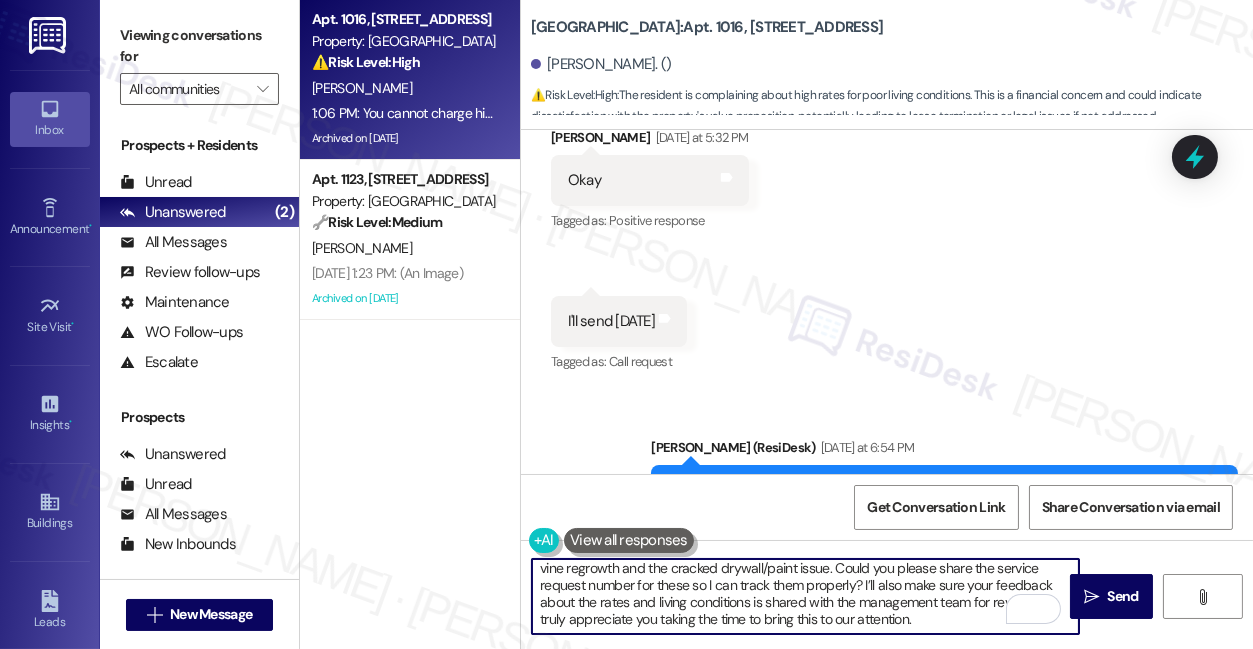 scroll, scrollTop: 39, scrollLeft: 0, axis: vertical 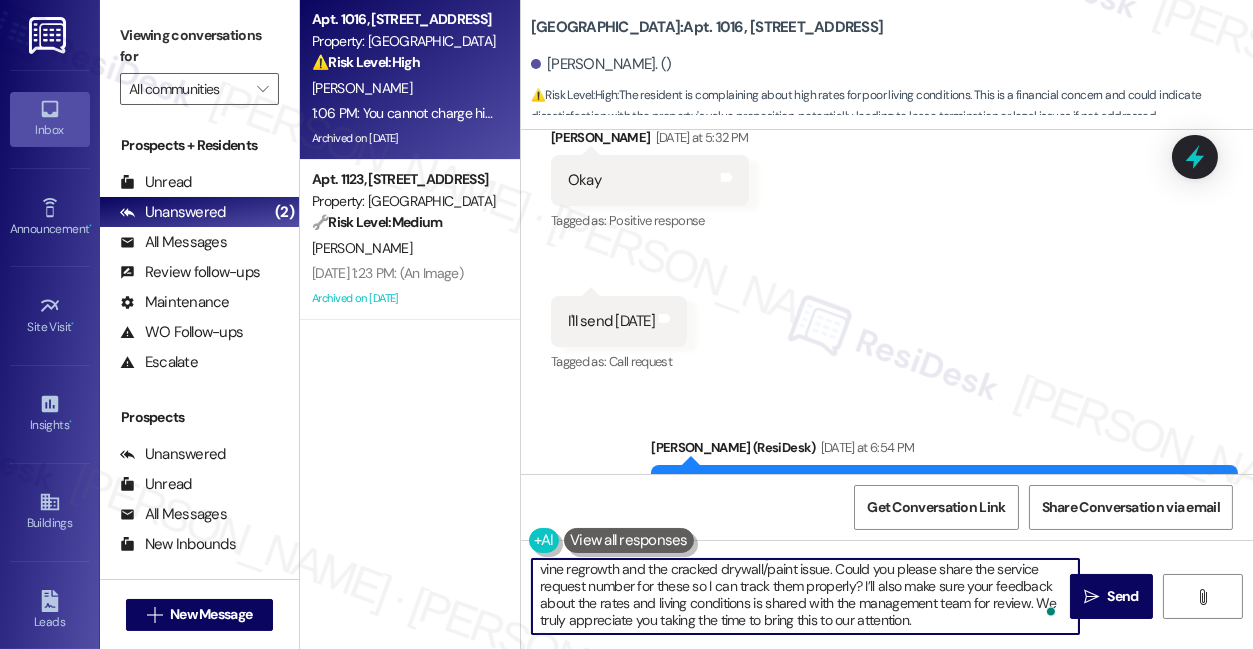 drag, startPoint x: 855, startPoint y: 585, endPoint x: 739, endPoint y: 588, distance: 116.03879 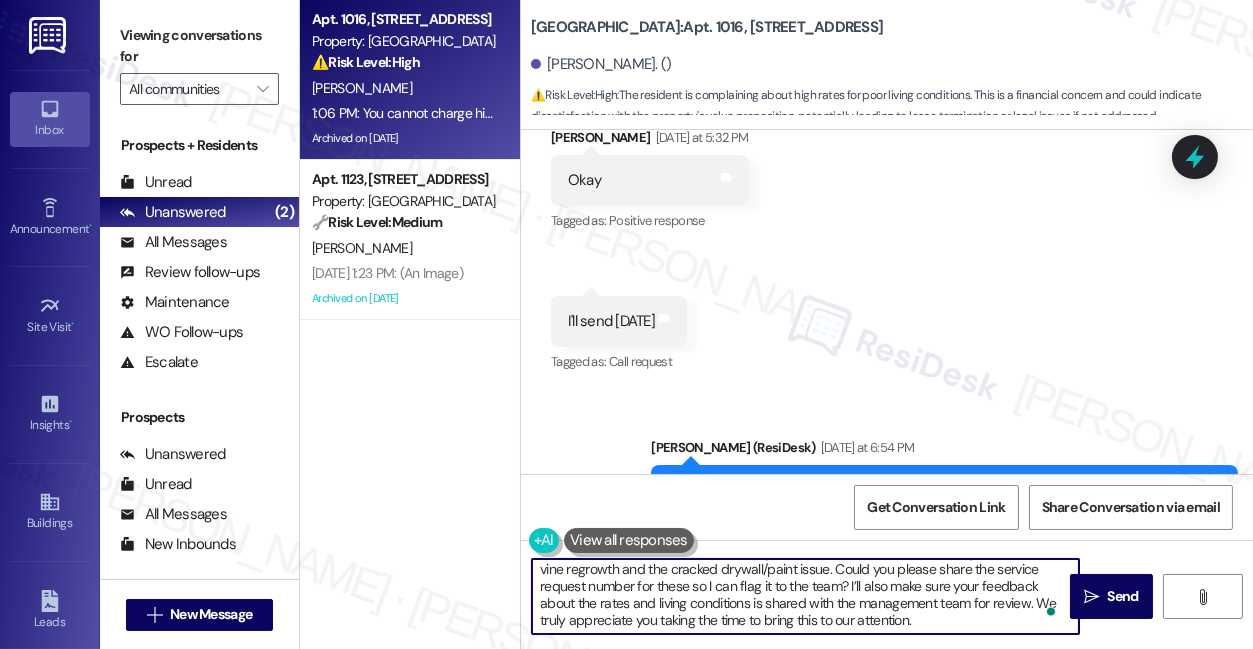 click on "Hi {{first_name}}, thank you for sending the photos. I’m sorry you’re dealing with both the vine regrowth and the cracked drywall/paint issue. Could you please share the service request number for these so I can flag it to the team? I’ll also make sure your feedback about the rates and living conditions is shared with the management team for review. We truly appreciate you taking the time to bring this to our attention." at bounding box center (805, 596) 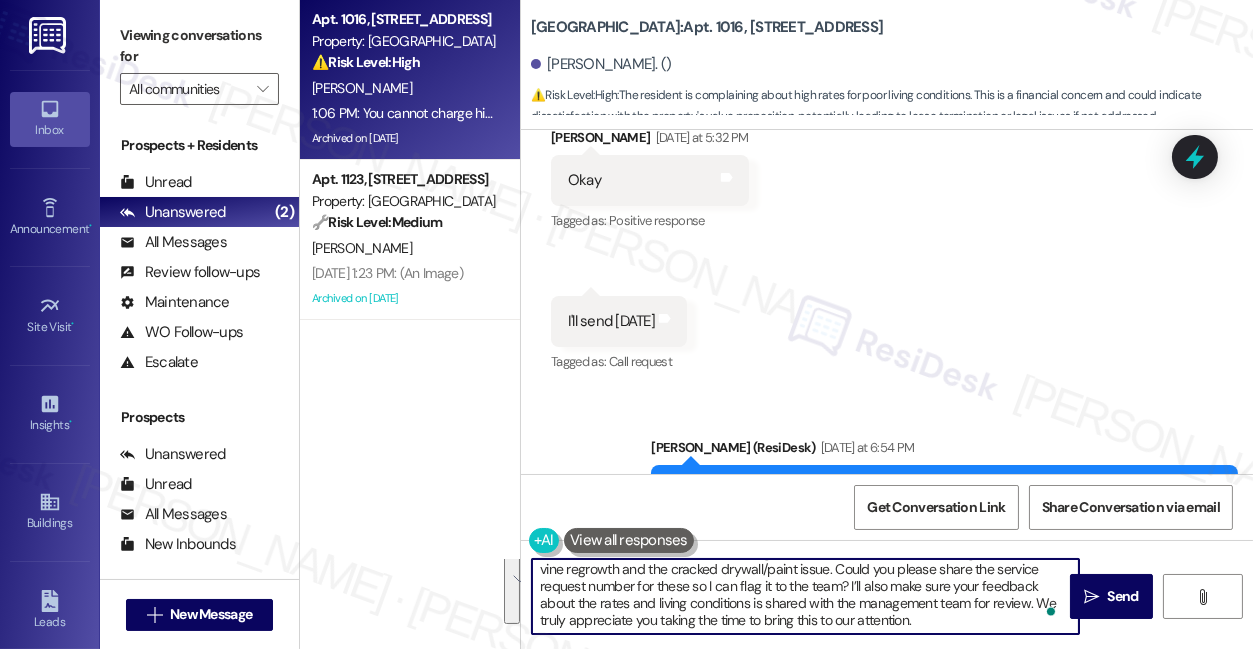 click on "Hi {{first_name}}, thank you for sending the photos. I’m sorry you’re dealing with both the vine regrowth and the cracked drywall/paint issue. Could you please share the service request number for these so I can flag it to the team? I’ll also make sure your feedback about the rates and living conditions is shared with the management team for review. We truly appreciate you taking the time to bring this to our attention." at bounding box center [805, 596] 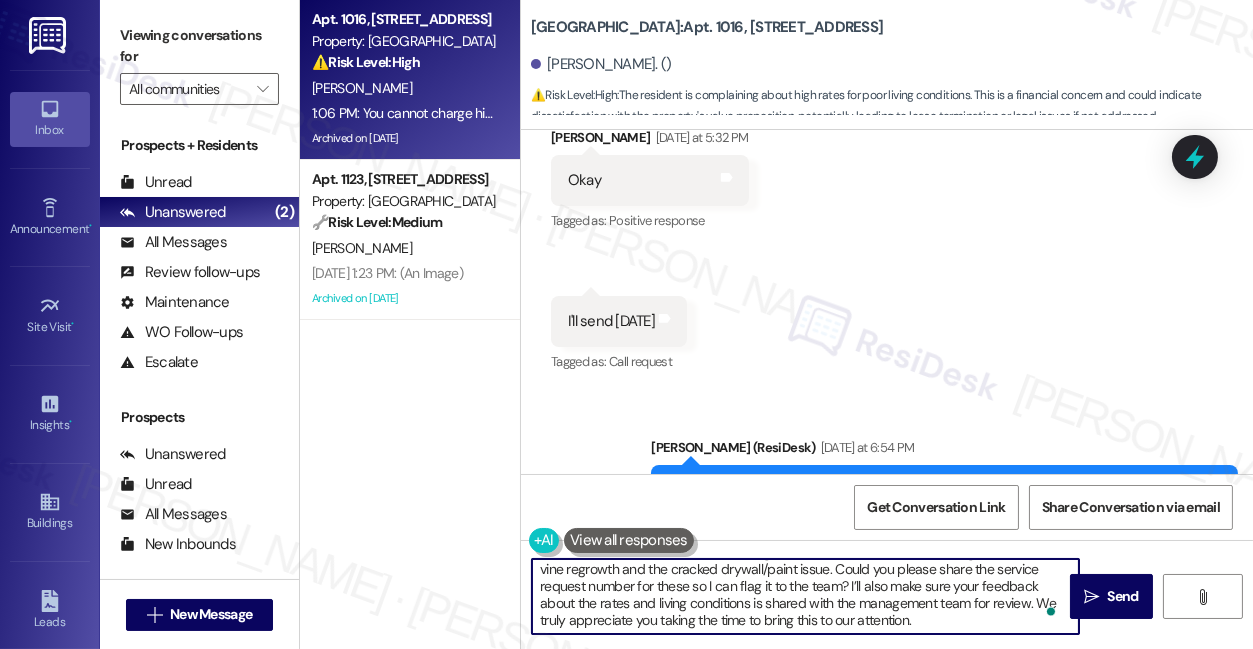 click on "Hi {{first_name}}, thank you for sending the photos. I’m sorry you’re dealing with both the vine regrowth and the cracked drywall/paint issue. Could you please share the service request number for these so I can flag it to the team? I’ll also make sure your feedback about the rates and living conditions is shared with the management team for review. We truly appreciate you taking the time to bring this to our attention." at bounding box center (805, 596) 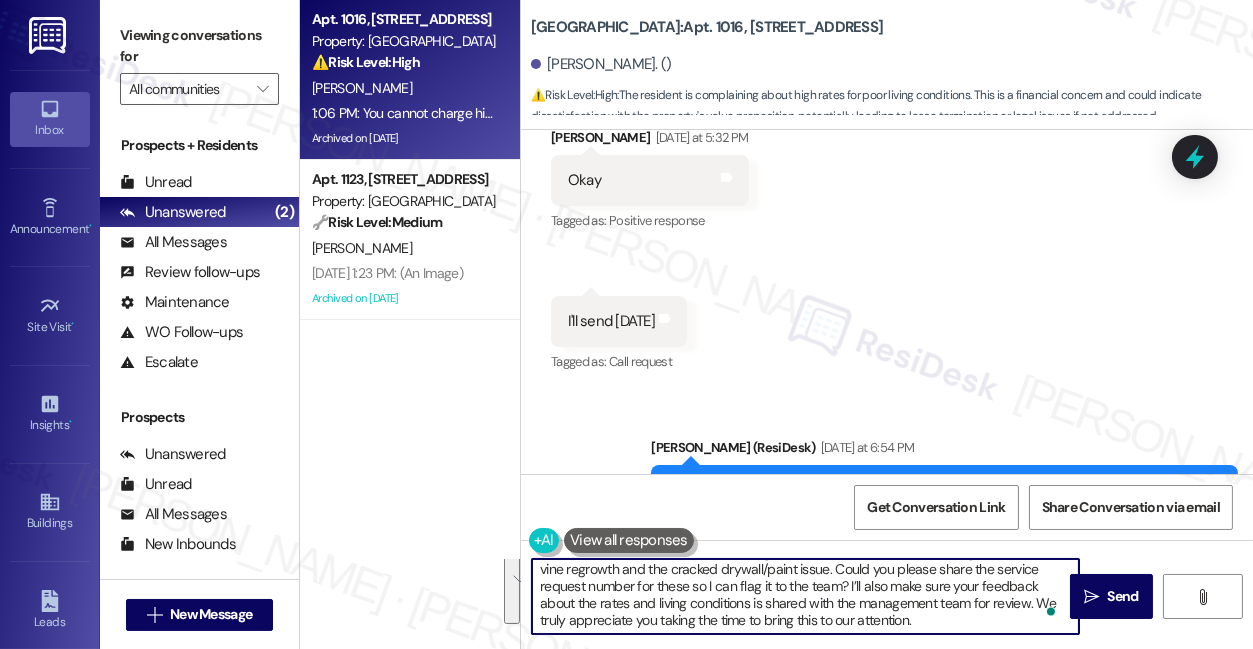 click on "Hi {{first_name}}, thank you for sending the photos. I’m sorry you’re dealing with both the vine regrowth and the cracked drywall/paint issue. Could you please share the service request number for these so I can flag it to the team? I’ll also make sure your feedback about the rates and living conditions is shared with the management team for review. We truly appreciate you taking the time to bring this to our attention." at bounding box center [805, 596] 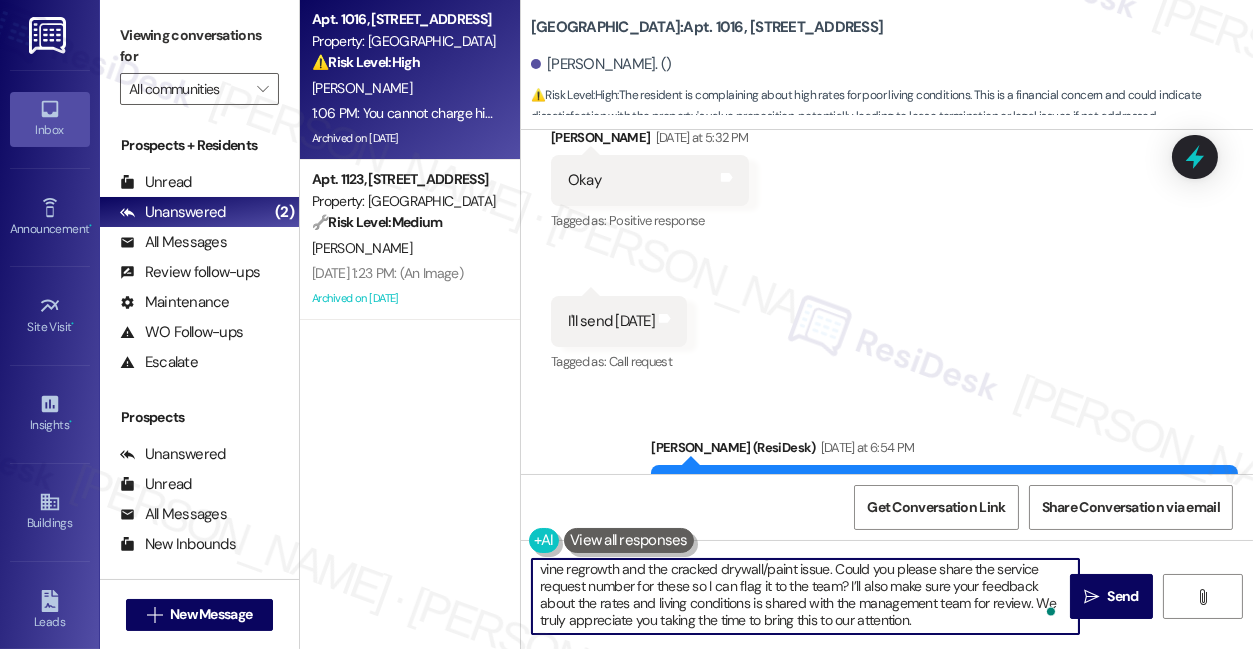 drag, startPoint x: 648, startPoint y: 600, endPoint x: 889, endPoint y: 600, distance: 241 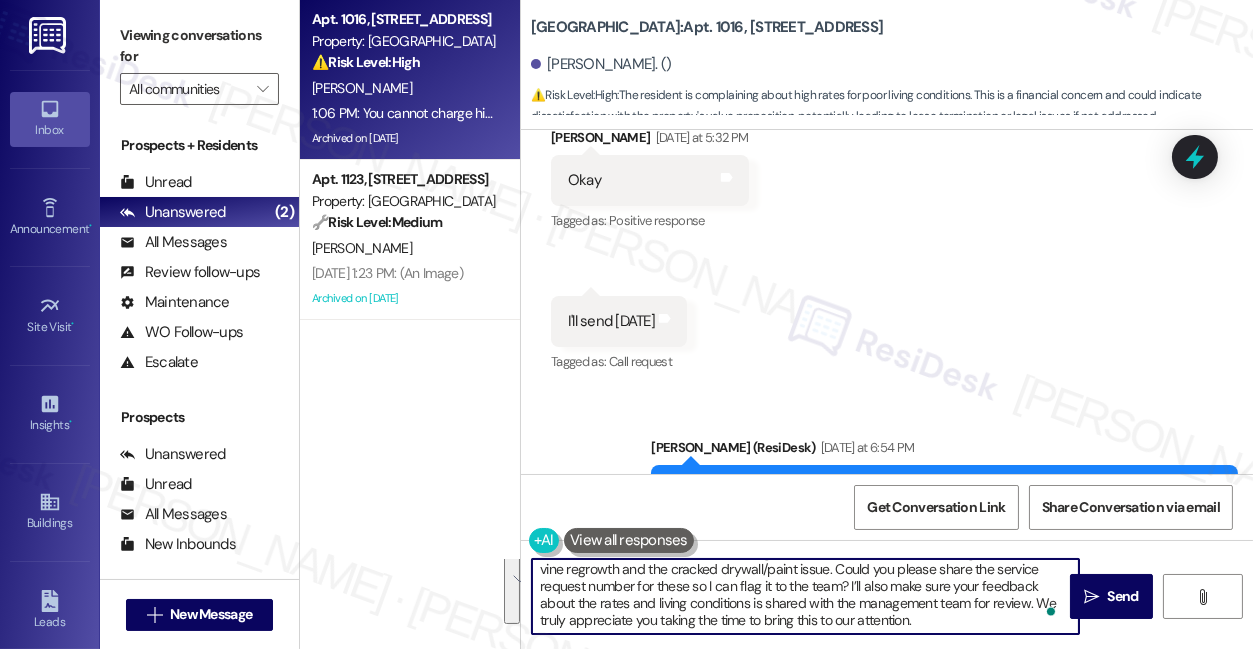 click on "Hi {{first_name}}, thank you for sending the photos. I’m sorry you’re dealing with both the vine regrowth and the cracked drywall/paint issue. Could you please share the service request number for these so I can flag it to the team? I’ll also make sure your feedback about the rates and living conditions is shared with the management team for review. We truly appreciate you taking the time to bring this to our attention." at bounding box center [805, 596] 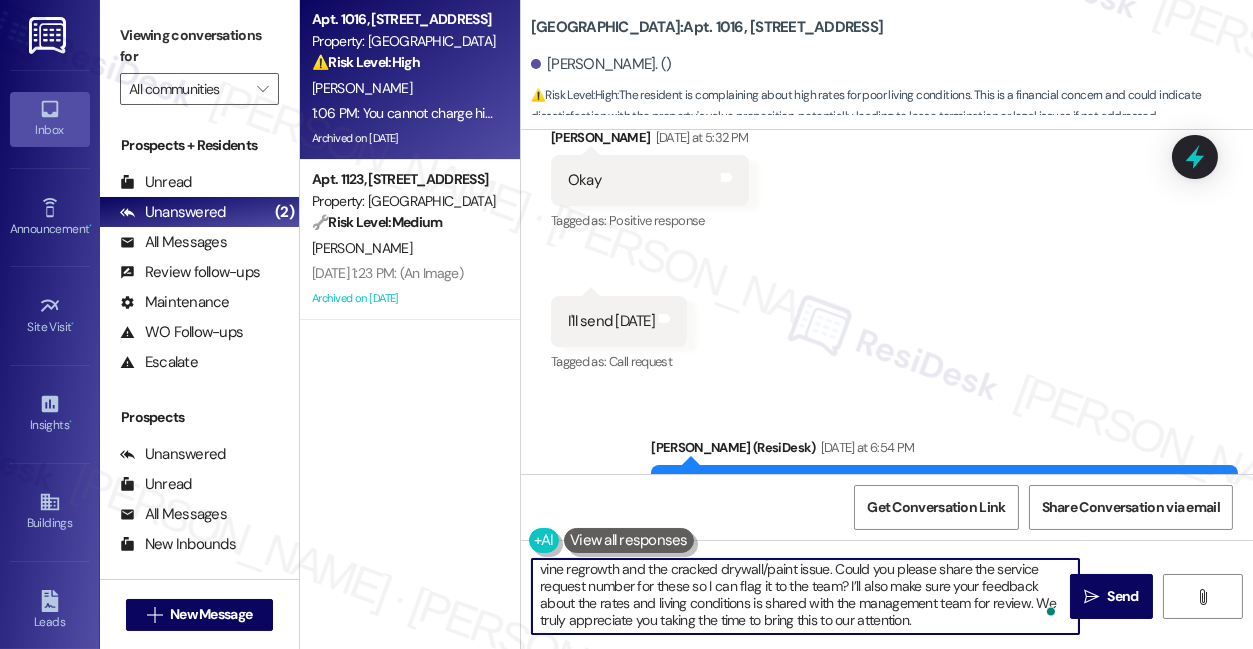 click on "Hi {{first_name}}, thank you for sending the photos. I’m sorry you’re dealing with both the vine regrowth and the cracked drywall/paint issue. Could you please share the service request number for these so I can flag it to the team? I’ll also make sure your feedback about the rates and living conditions is shared with the management team for review. We truly appreciate you taking the time to bring this to our attention." at bounding box center [805, 596] 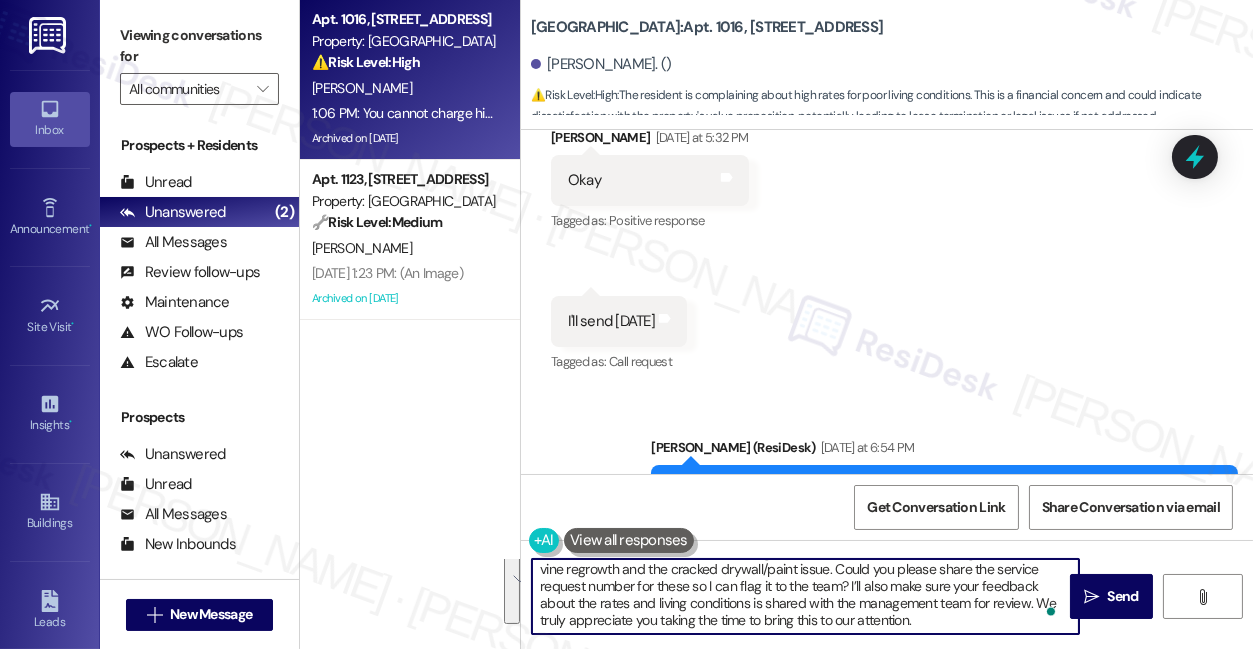 click on "Hi {{first_name}}, thank you for sending the photos. I’m sorry you’re dealing with both the vine regrowth and the cracked drywall/paint issue. Could you please share the service request number for these so I can flag it to the team? I’ll also make sure your feedback about the rates and living conditions is shared with the management team for review. We truly appreciate you taking the time to bring this to our attention." at bounding box center [805, 596] 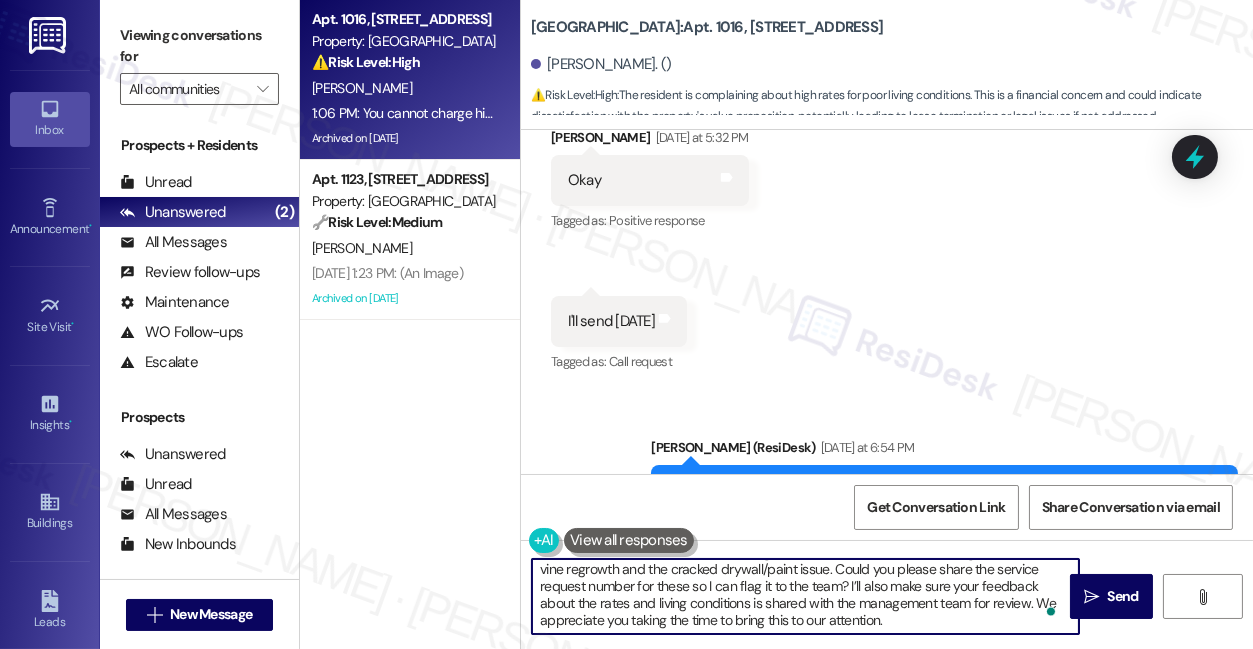 click on "Hi {{first_name}}, thank you for sending the photos. I’m sorry you’re dealing with both the vine regrowth and the cracked drywall/paint issue. Could you please share the service request number for these so I can flag it to the team? I’ll also make sure your feedback about the rates and living conditions is shared with the management team for review. We appreciate you taking the time to bring this to our attention." at bounding box center [805, 596] 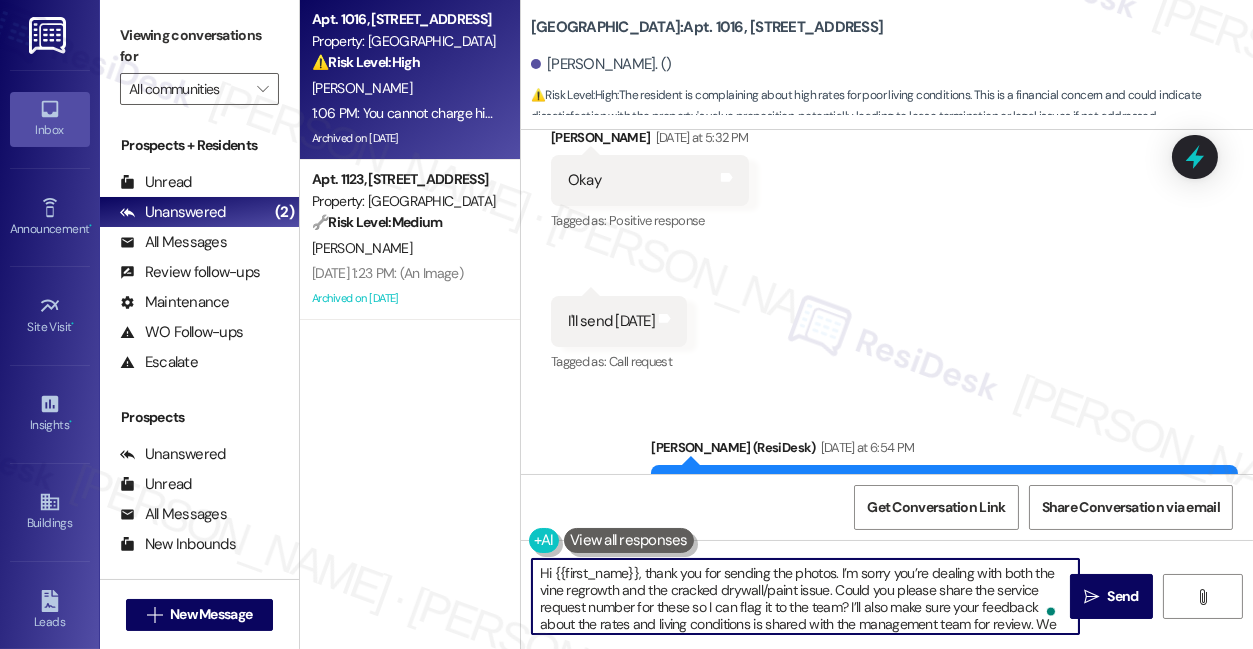 click on "Hi {{first_name}}, thank you for sending the photos. I’m sorry you’re dealing with both the vine regrowth and the cracked drywall/paint issue. Could you please share the service request number for these so I can flag it to the team? I’ll also make sure your feedback about the rates and living conditions is shared with the management team for review. We appreciate you taking the time to bring this to our attention." at bounding box center (805, 596) 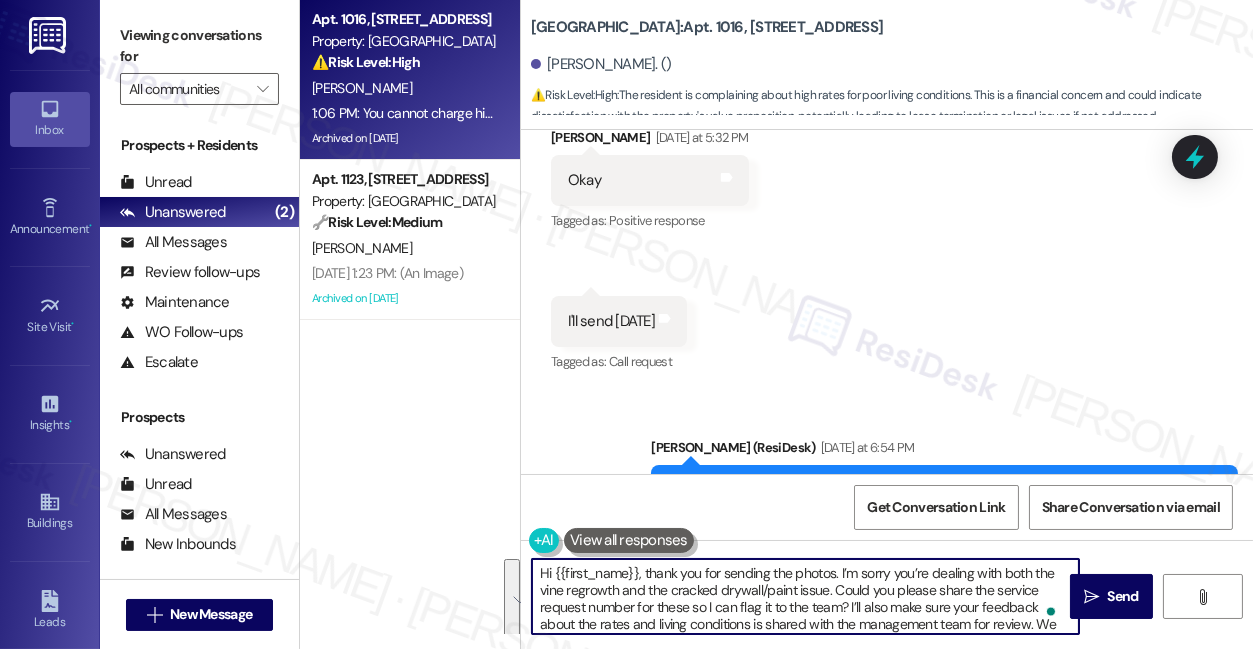 click on "Hi {{first_name}}, thank you for sending the photos. I’m sorry you’re dealing with both the vine regrowth and the cracked drywall/paint issue. Could you please share the service request number for these so I can flag it to the team? I’ll also make sure your feedback about the rates and living conditions is shared with the management team for review. We appreciate you taking the time to bring this to our attention." at bounding box center (805, 596) 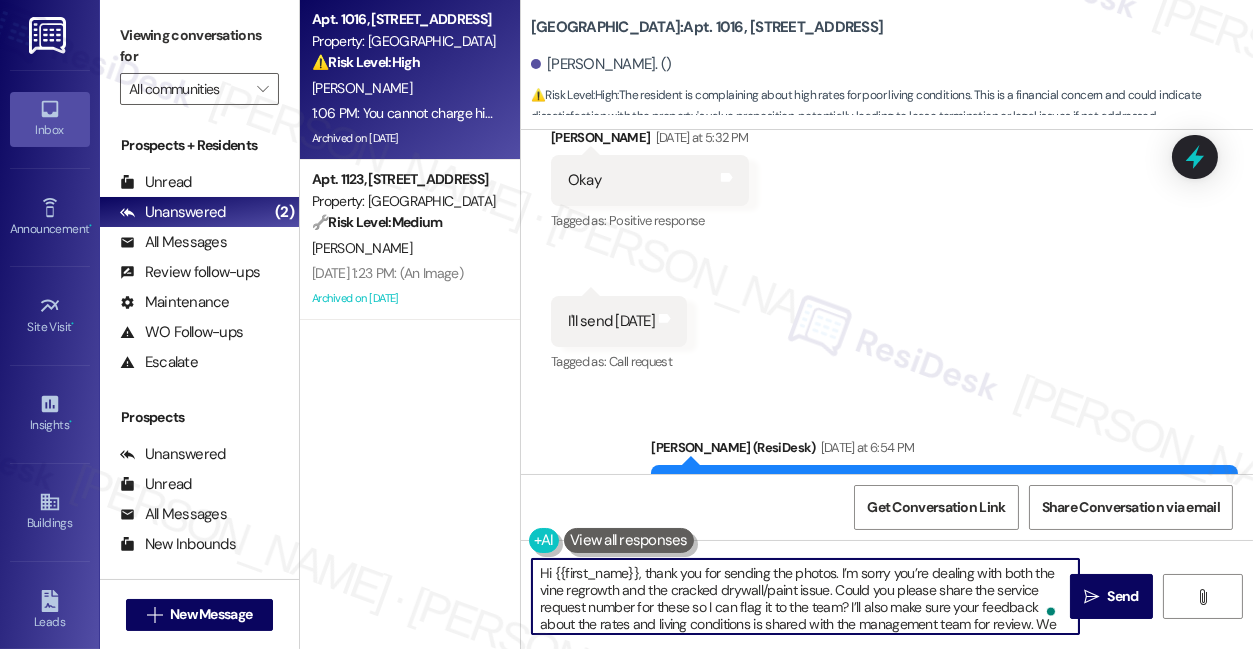 click on "Hi {{first_name}}, thank you for sending the photos. I’m sorry you’re dealing with both the vine regrowth and the cracked drywall/paint issue. Could you please share the service request number for these so I can flag it to the team? I’ll also make sure your feedback about the rates and living conditions is shared with the management team for review. We appreciate you taking the time to bring this to our attention." at bounding box center (805, 596) 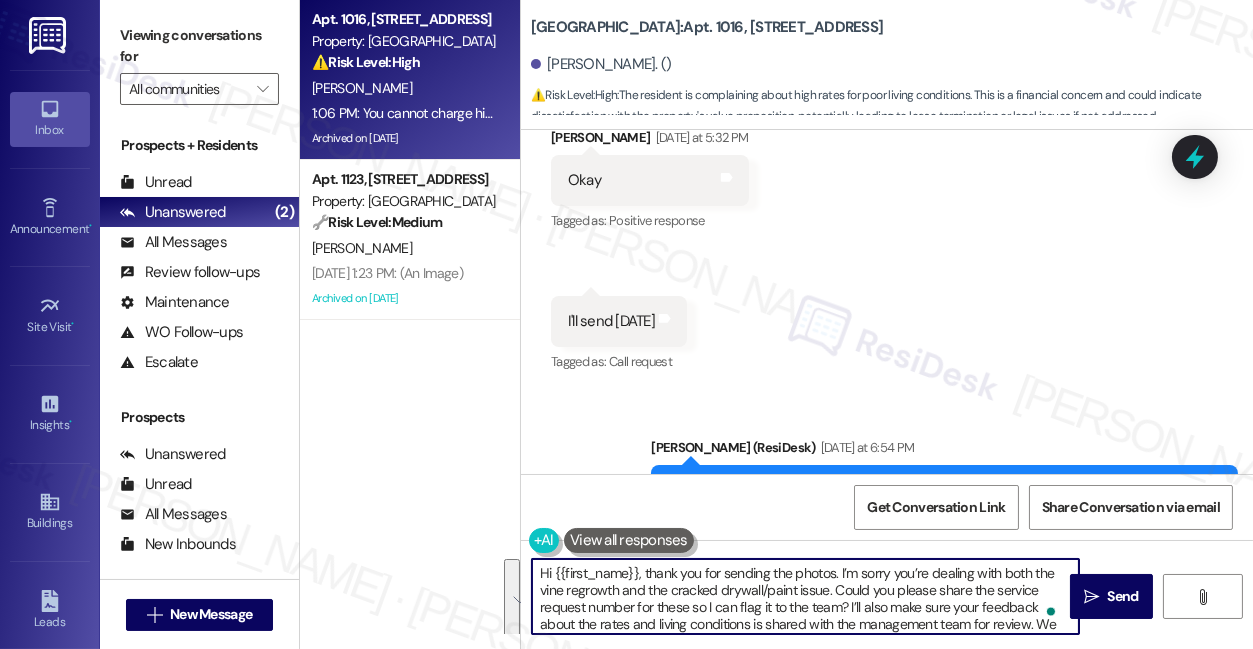 type on "Hi {{first_name}}, thank you for sending the photos. I’m sorry you’re dealing with both the vine regrowth and the cracked drywall/paint issue. Could you please share the service request number for these so I can flag it to the team? I’ll also make sure your feedback about the rates and living conditions is shared with the management team for review. We appreciate you taking the time to bring this to our attention." 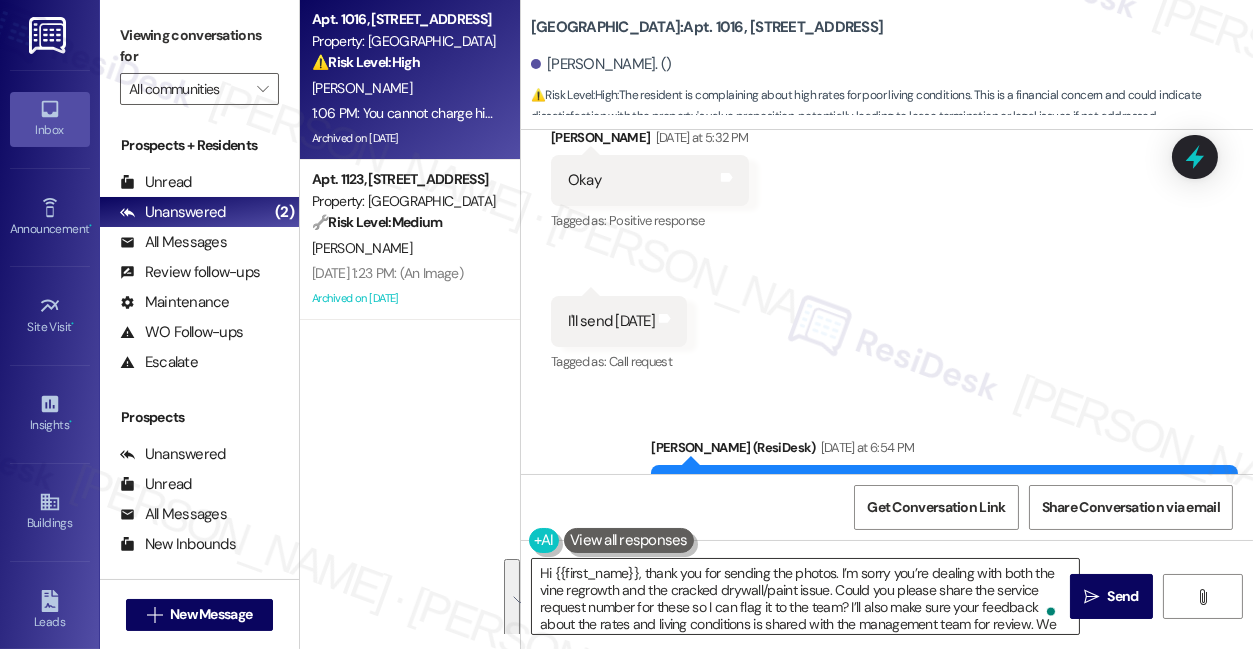 click on "Hi {{first_name}}, thank you for sending the photos. I’m sorry you’re dealing with both the vine regrowth and the cracked drywall/paint issue. Could you please share the service request number for these so I can flag it to the team? I’ll also make sure your feedback about the rates and living conditions is shared with the management team for review. We appreciate you taking the time to bring this to our attention." at bounding box center (805, 596) 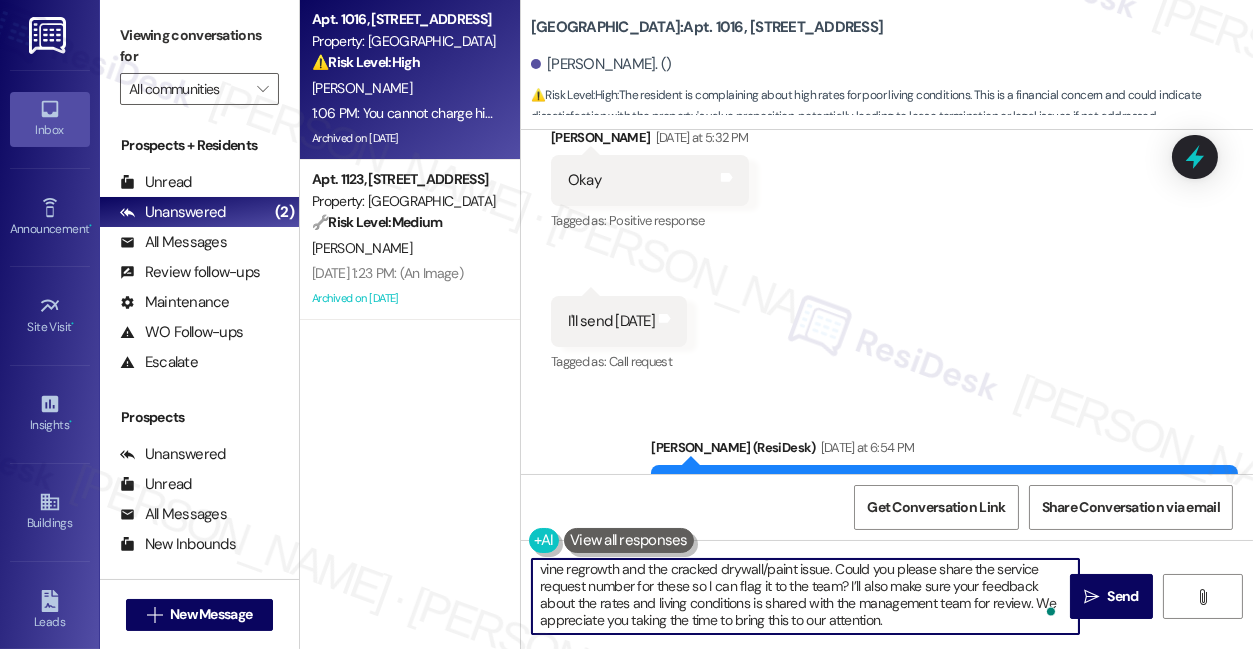 click on "Hi {{first_name}}, thank you for sending the photos. I’m sorry you’re dealing with both the vine regrowth and the cracked drywall/paint issue. Could you please share the service request number for these so I can flag it to the team? I’ll also make sure your feedback about the rates and living conditions is shared with the management team for review. We appreciate you taking the time to bring this to our attention." at bounding box center [805, 596] 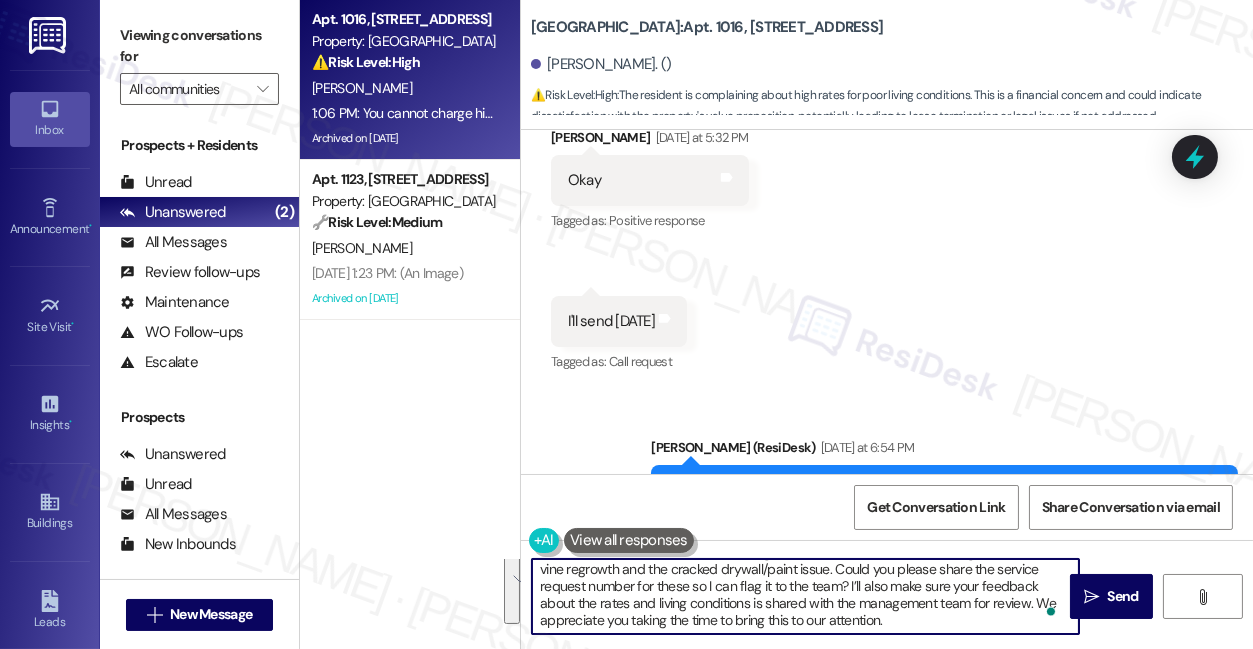 click on "Hi {{first_name}}, thank you for sending the photos. I’m sorry you’re dealing with both the vine regrowth and the cracked drywall/paint issue. Could you please share the service request number for these so I can flag it to the team? I’ll also make sure your feedback about the rates and living conditions is shared with the management team for review. We appreciate you taking the time to bring this to our attention." at bounding box center [805, 596] 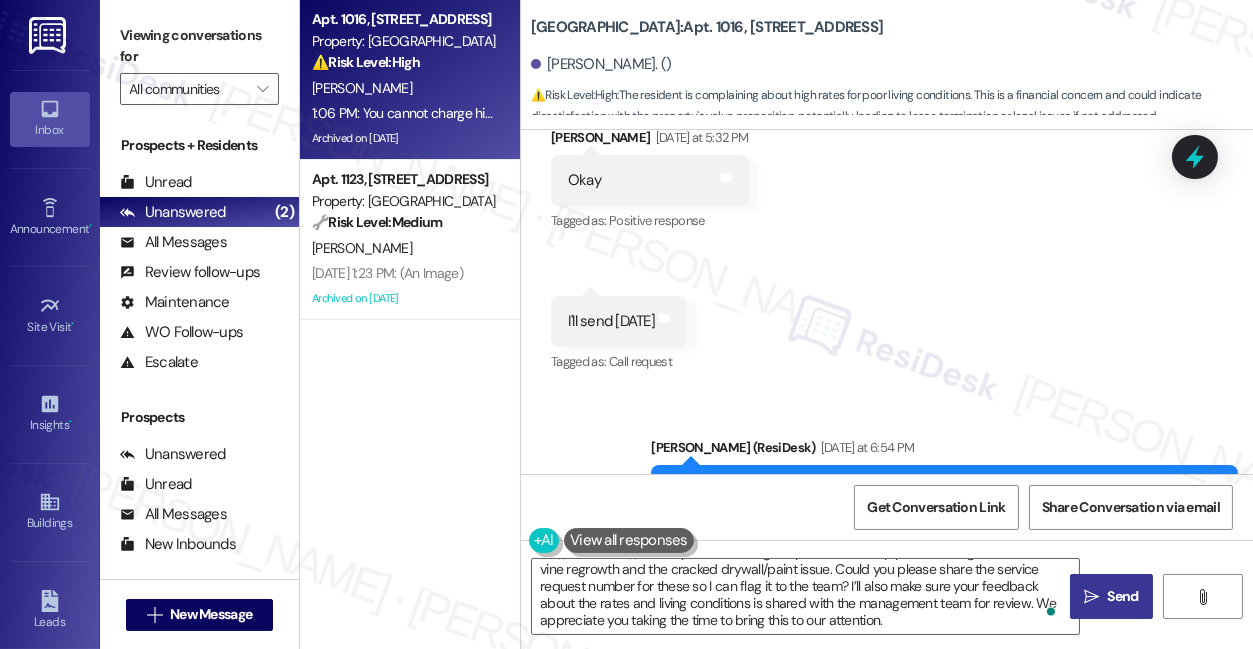 click on "Send" at bounding box center (1123, 596) 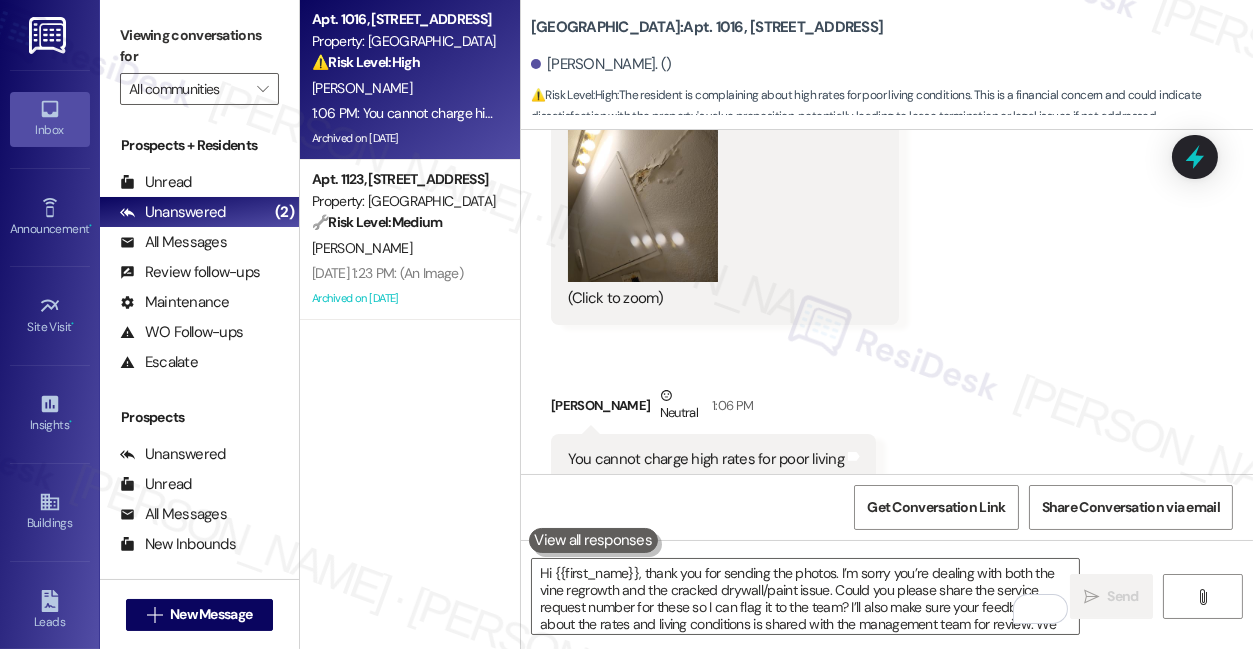 click on "Hi [PERSON_NAME], thank you for sending the photos. I’m sorry you’re dealing with both the vine regrowth and the cracked drywall/paint issue. Could you please share the service request number for these so I can flag it to the team? I’ll also make sure your feedback about the rates and living conditions is shared with the management team for review. We appreciate you taking the time to bring this to our attention." at bounding box center [916, 670] 